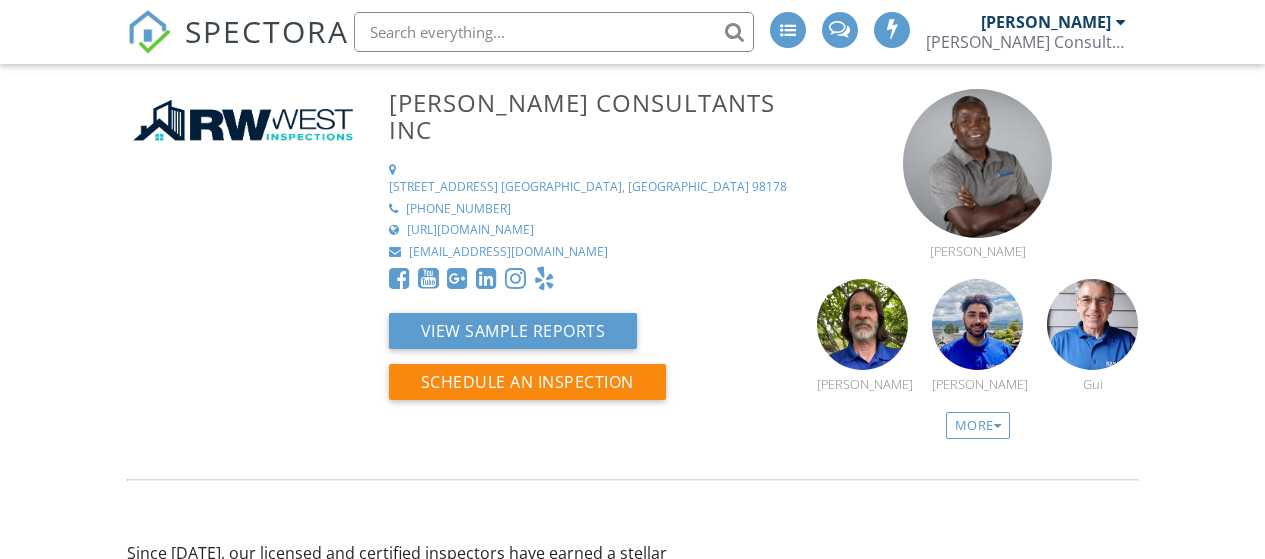 scroll, scrollTop: 0, scrollLeft: 0, axis: both 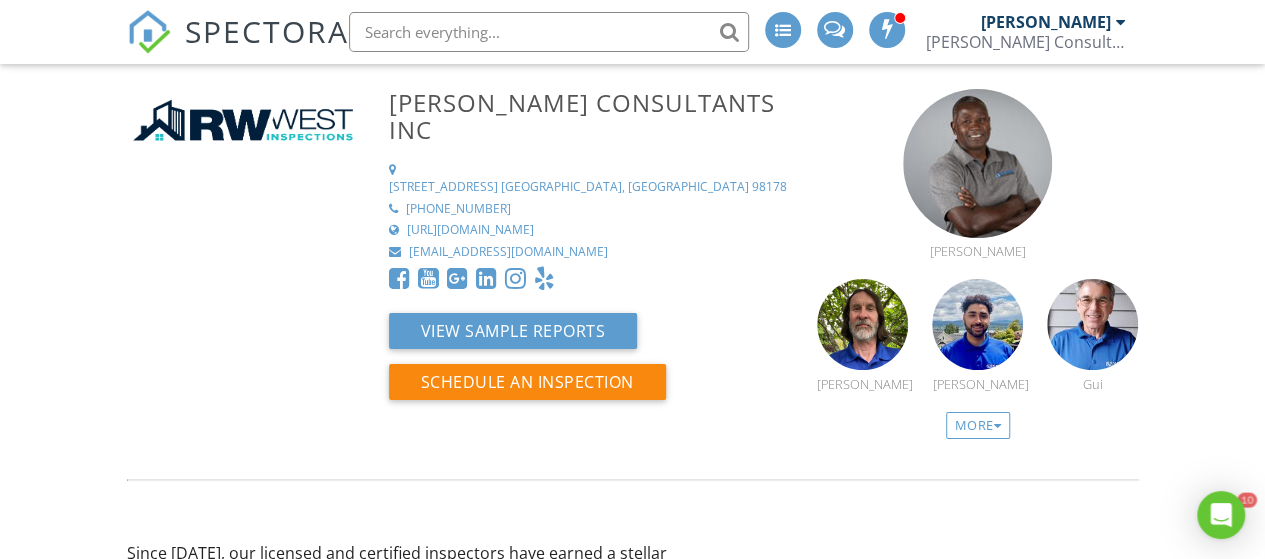 click on "SPECTORA" at bounding box center [267, 31] 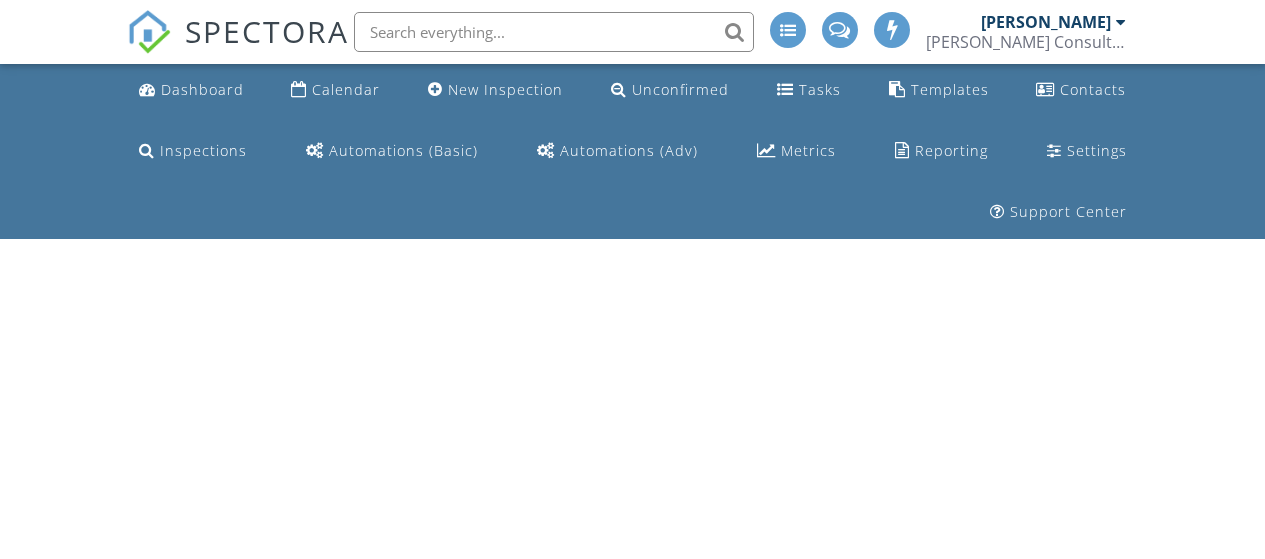 scroll, scrollTop: 0, scrollLeft: 0, axis: both 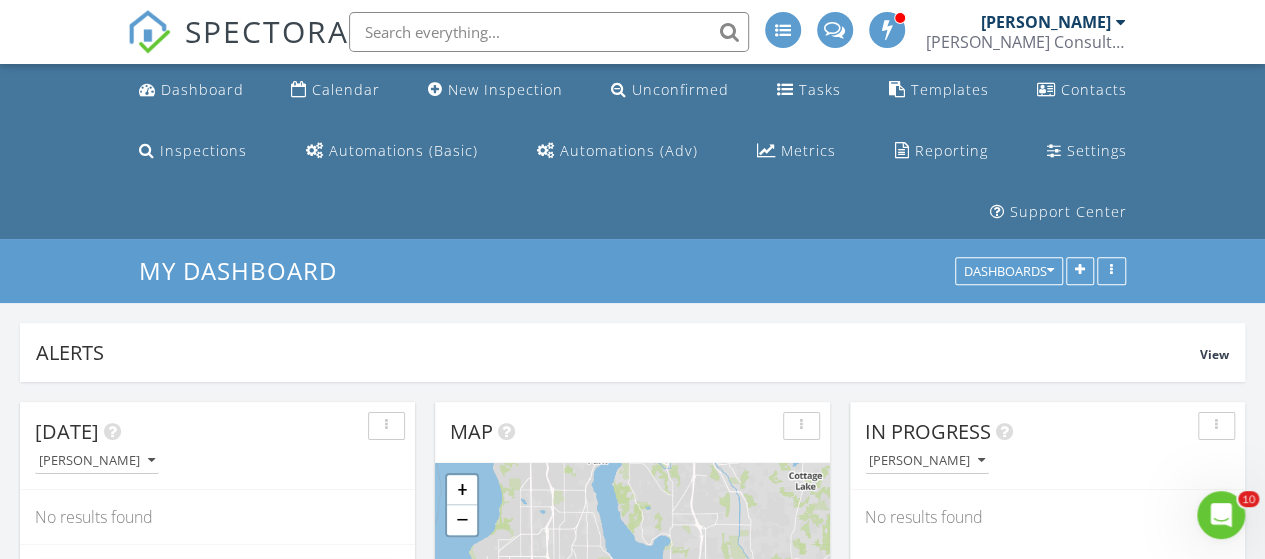 click on "SPECTORA" at bounding box center (267, 31) 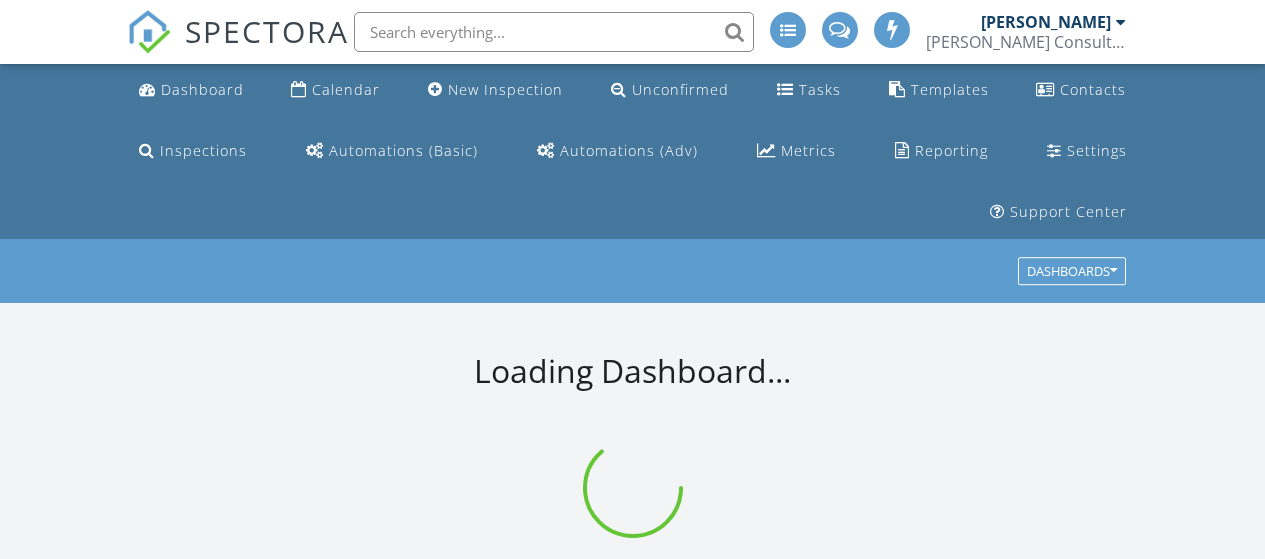 scroll, scrollTop: 0, scrollLeft: 0, axis: both 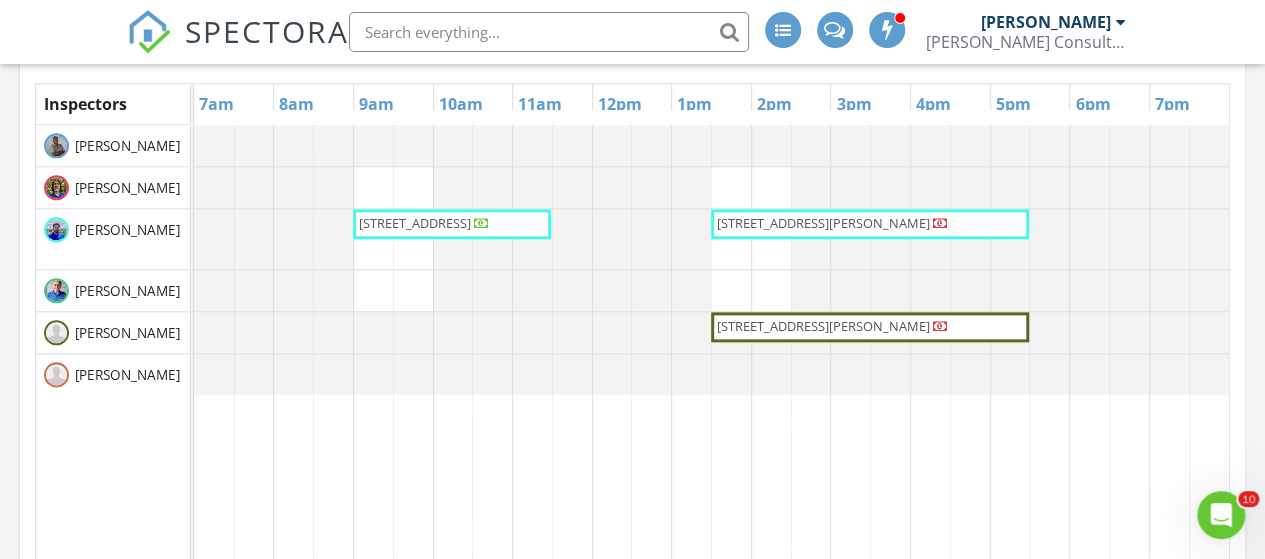 click on "1765 14th Ave S, Seattle 98144" at bounding box center (415, 223) 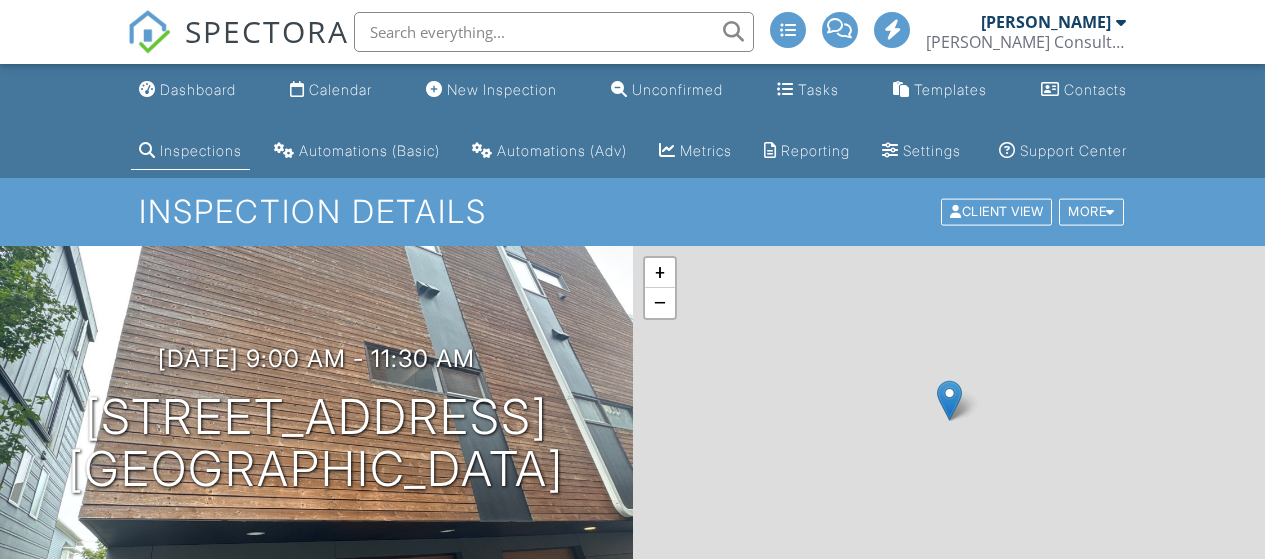 scroll, scrollTop: 0, scrollLeft: 0, axis: both 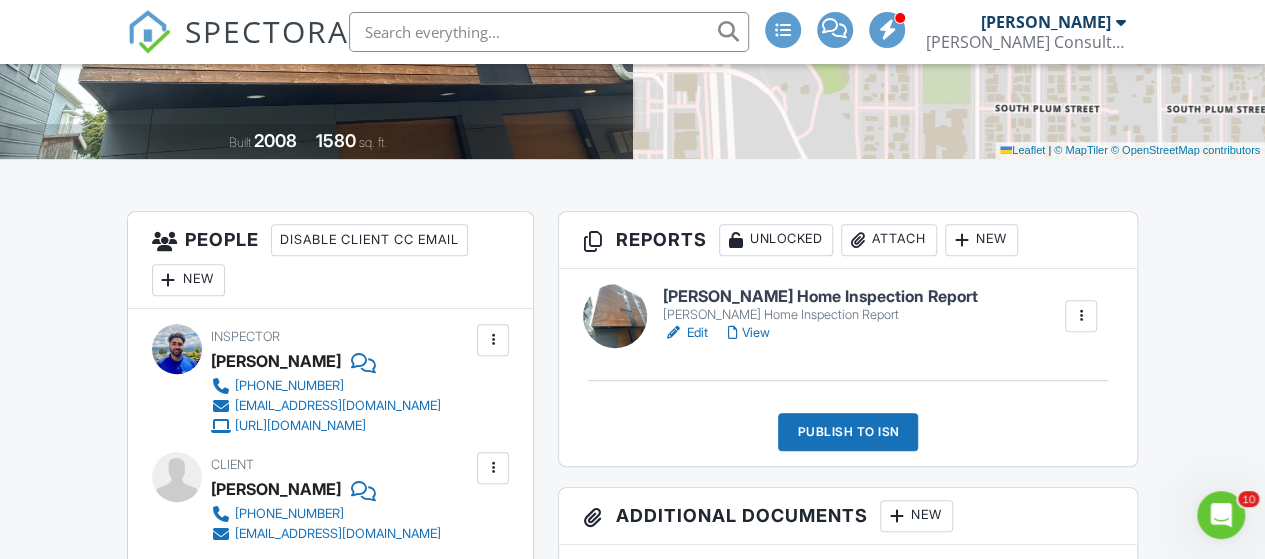 drag, startPoint x: 1273, startPoint y: 99, endPoint x: 1248, endPoint y: 181, distance: 85.72631 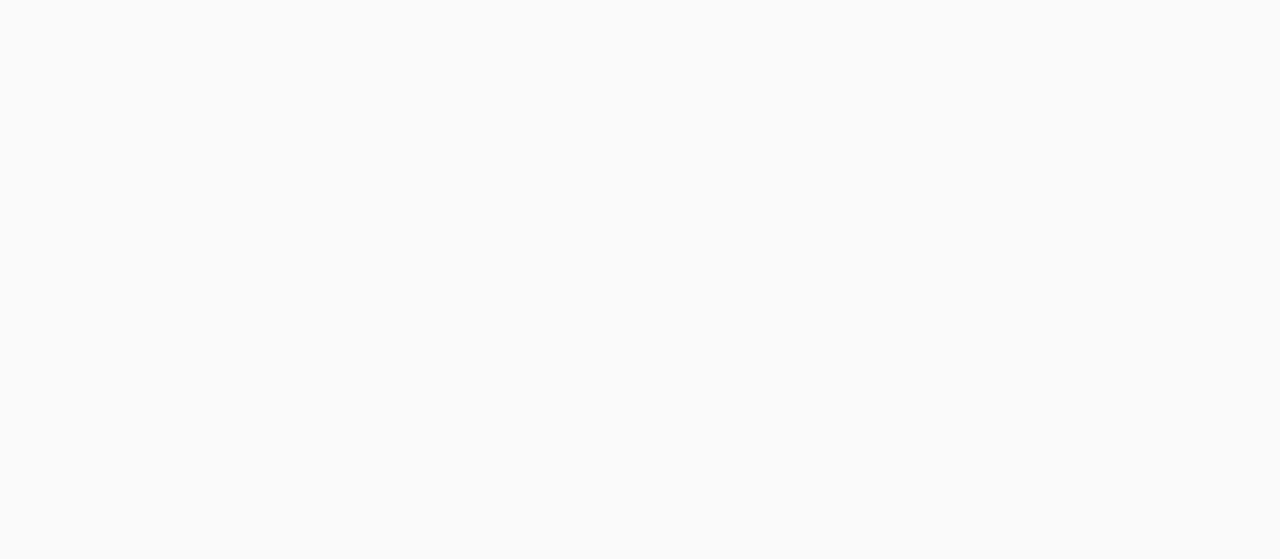 scroll, scrollTop: 0, scrollLeft: 0, axis: both 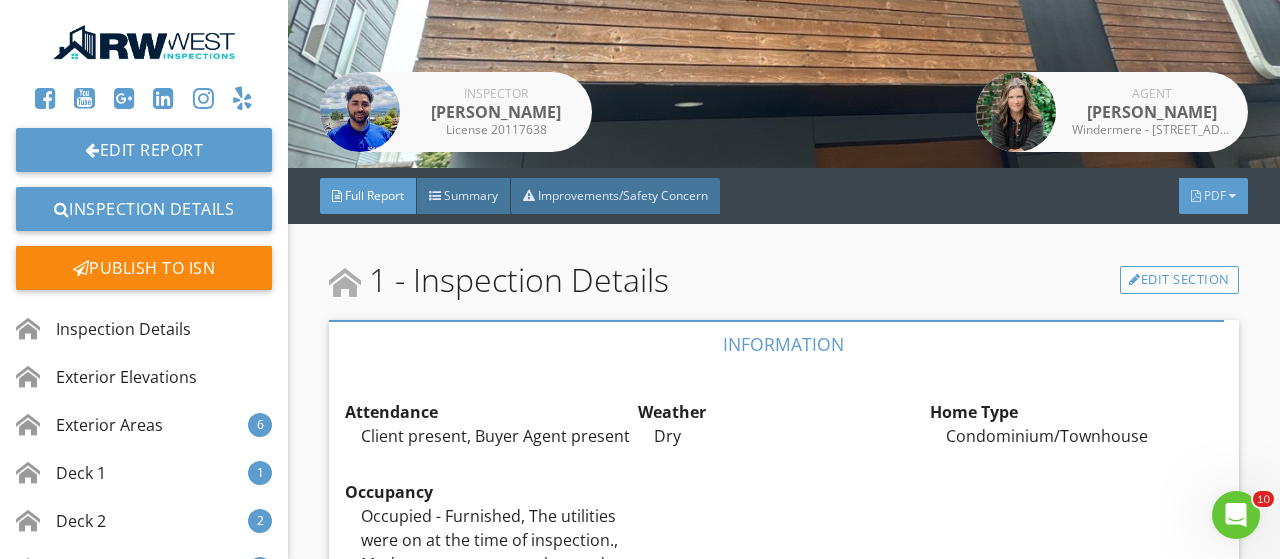 click on "PDF" at bounding box center (1215, 195) 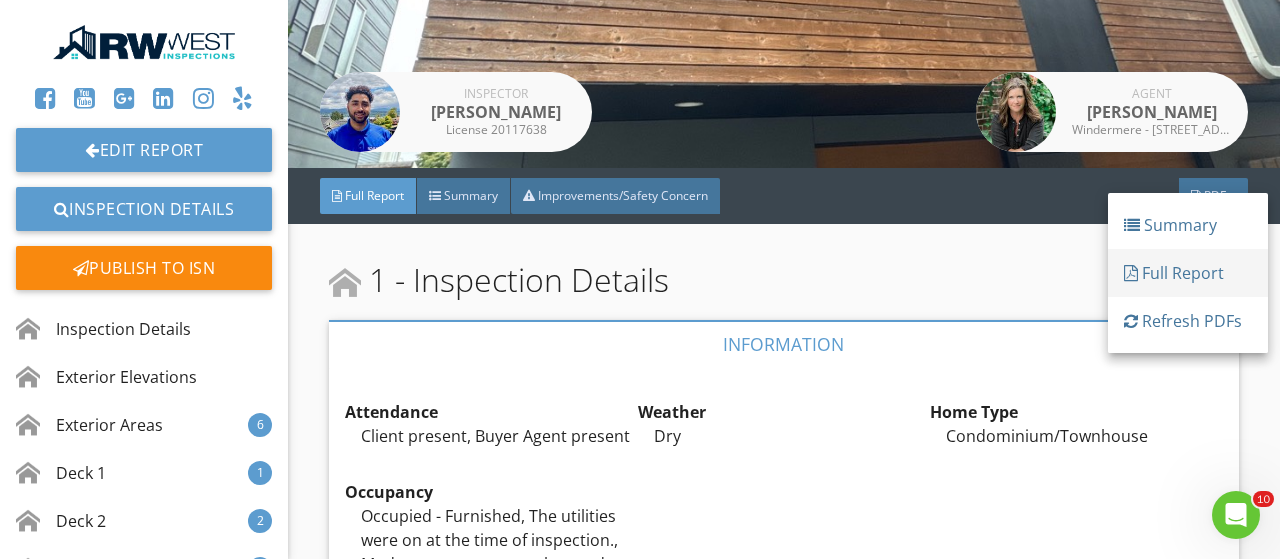 click on "Full Report" at bounding box center (1188, 273) 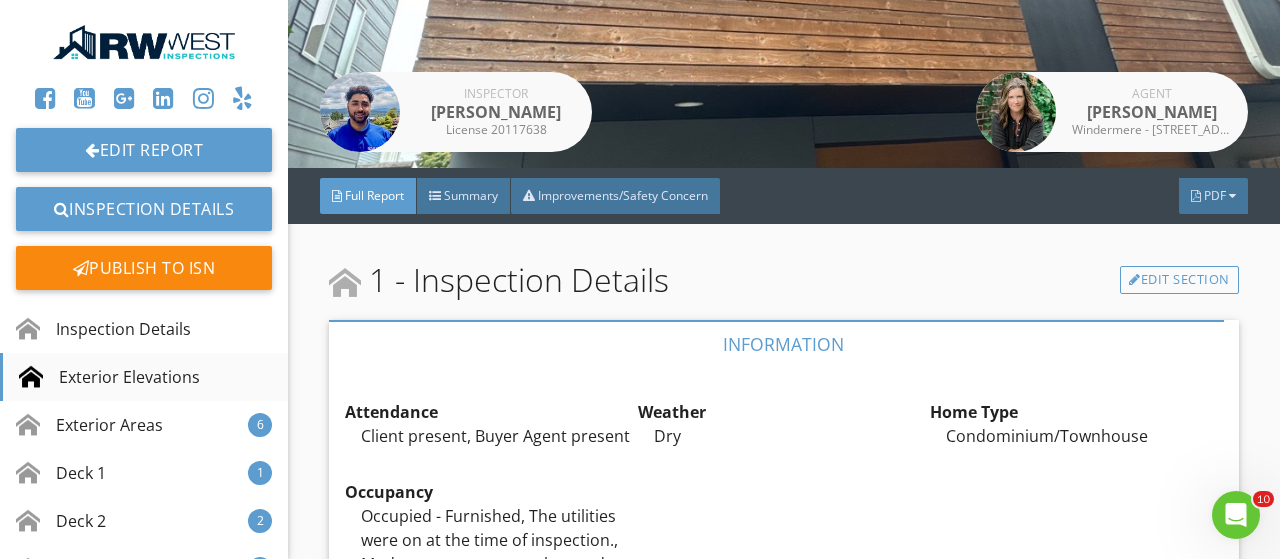 click on "Exterior Elevations" at bounding box center [109, 377] 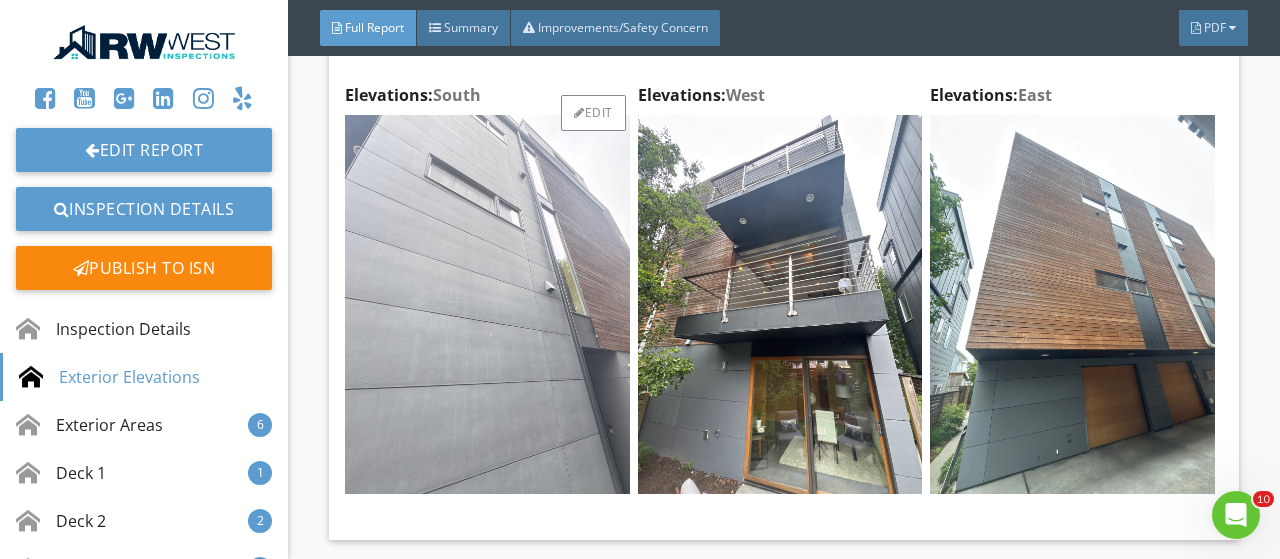scroll, scrollTop: 1522, scrollLeft: 0, axis: vertical 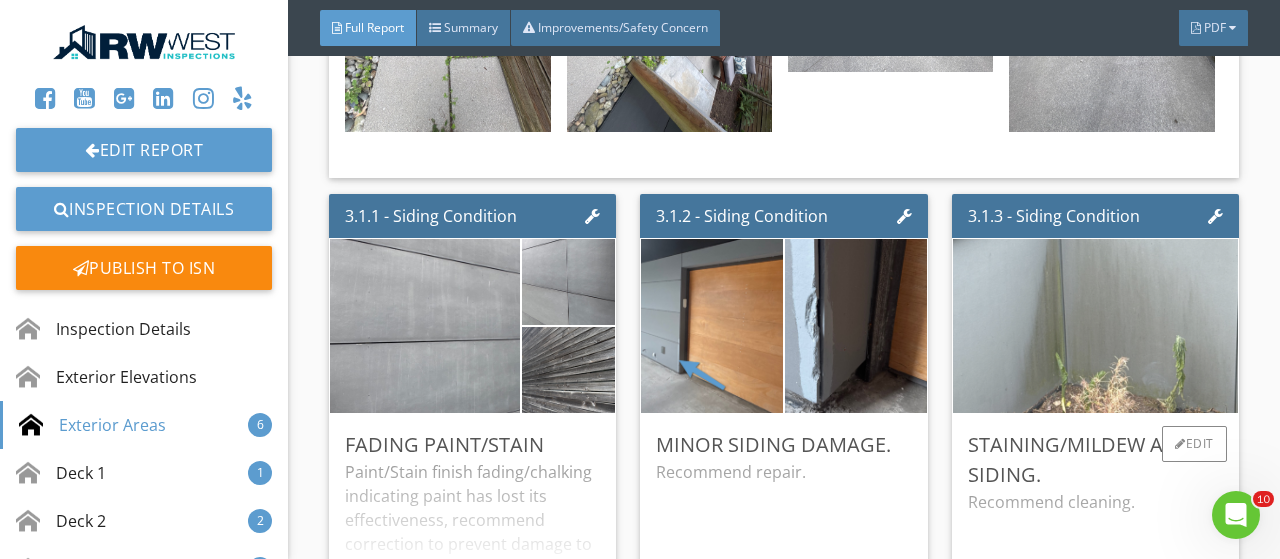 click at bounding box center [1095, 325] 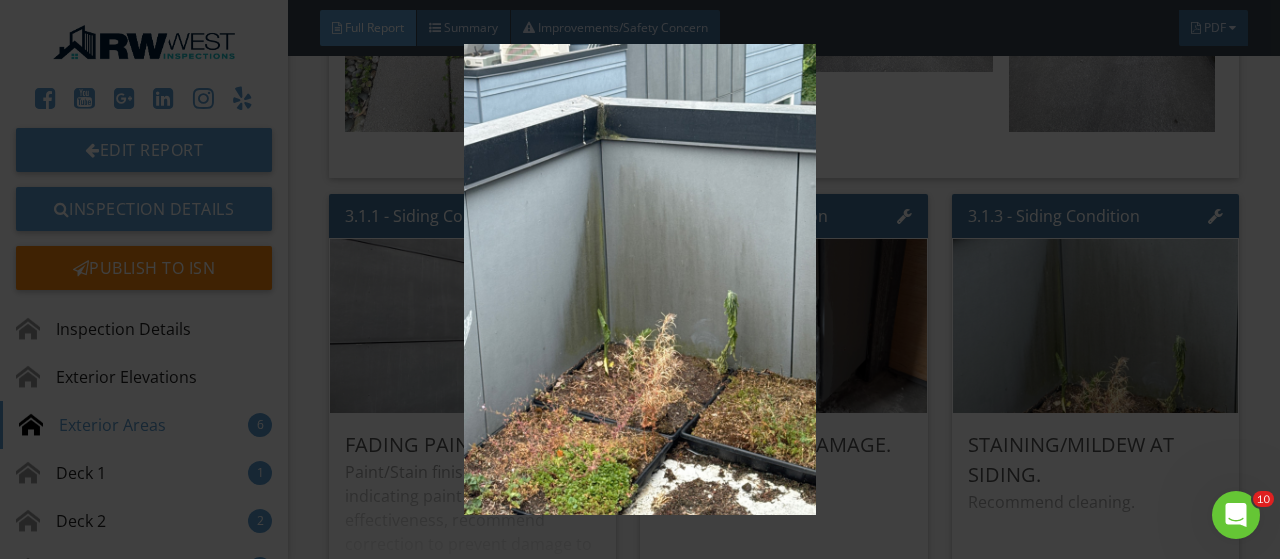 click at bounding box center (639, 279) 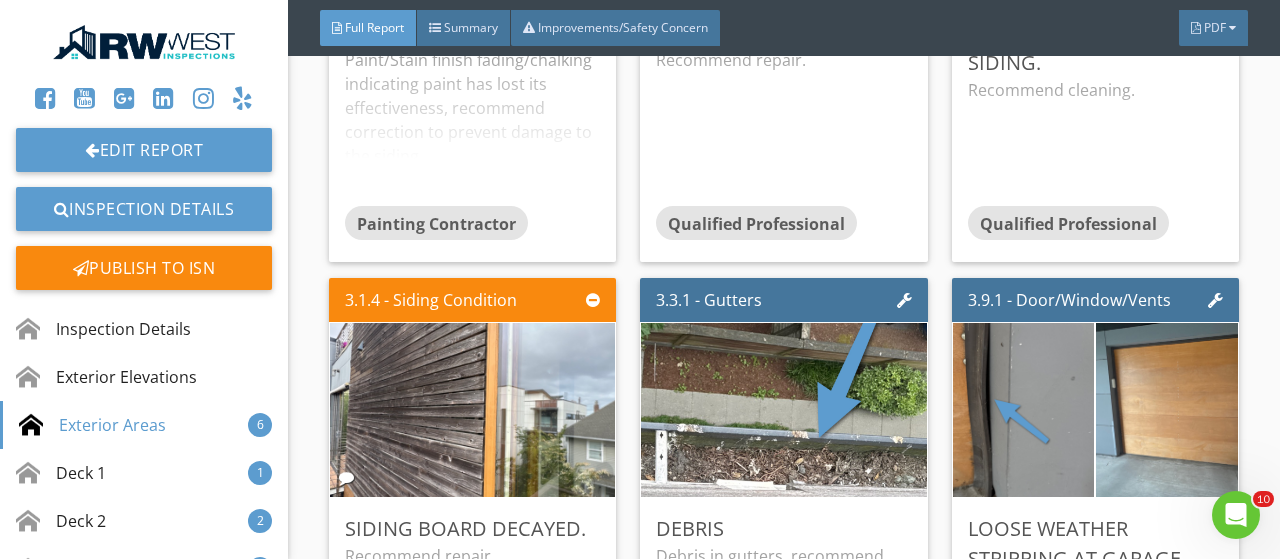 scroll, scrollTop: 3801, scrollLeft: 0, axis: vertical 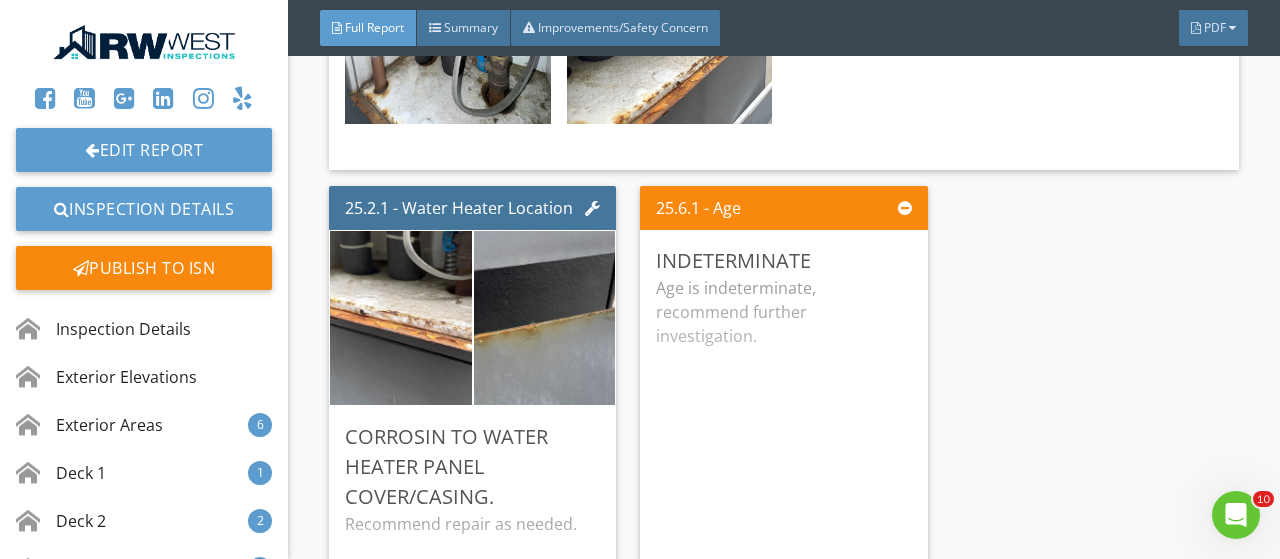 click at bounding box center [144, 42] 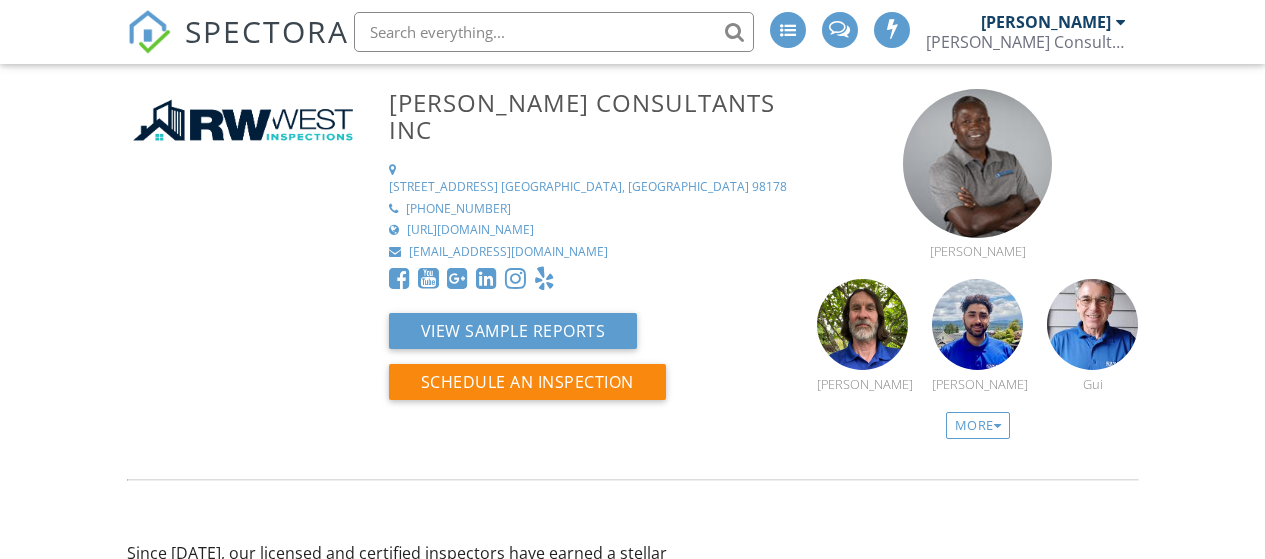 scroll, scrollTop: 0, scrollLeft: 0, axis: both 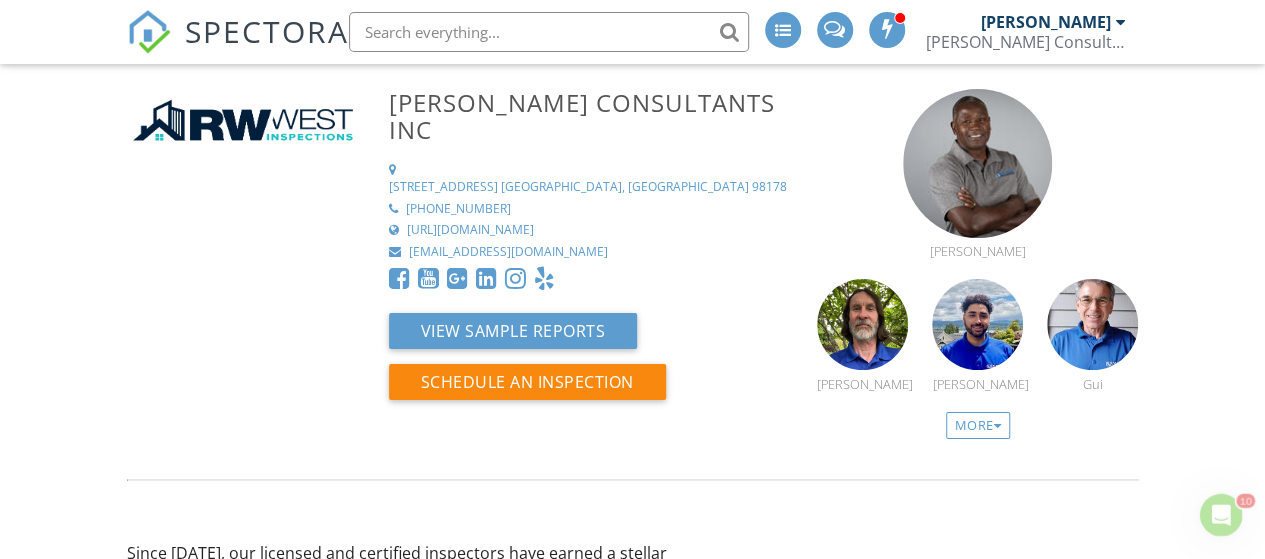 click on "SPECTORA" at bounding box center [267, 31] 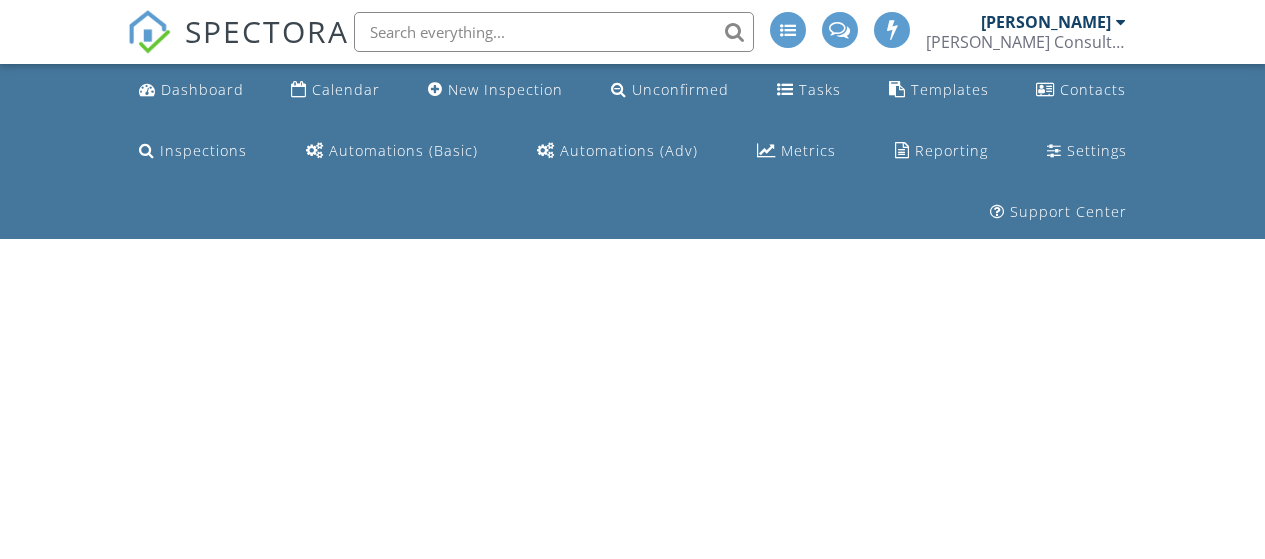 scroll, scrollTop: 0, scrollLeft: 0, axis: both 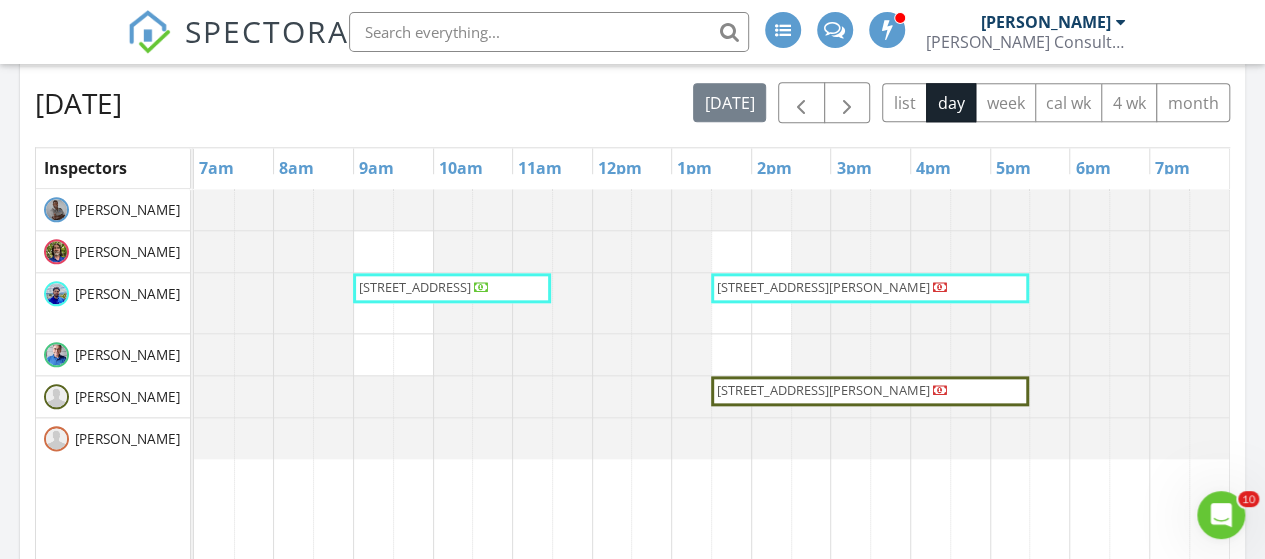 click on "1503 Lyons Ave NE, Renton 98059" at bounding box center (823, 287) 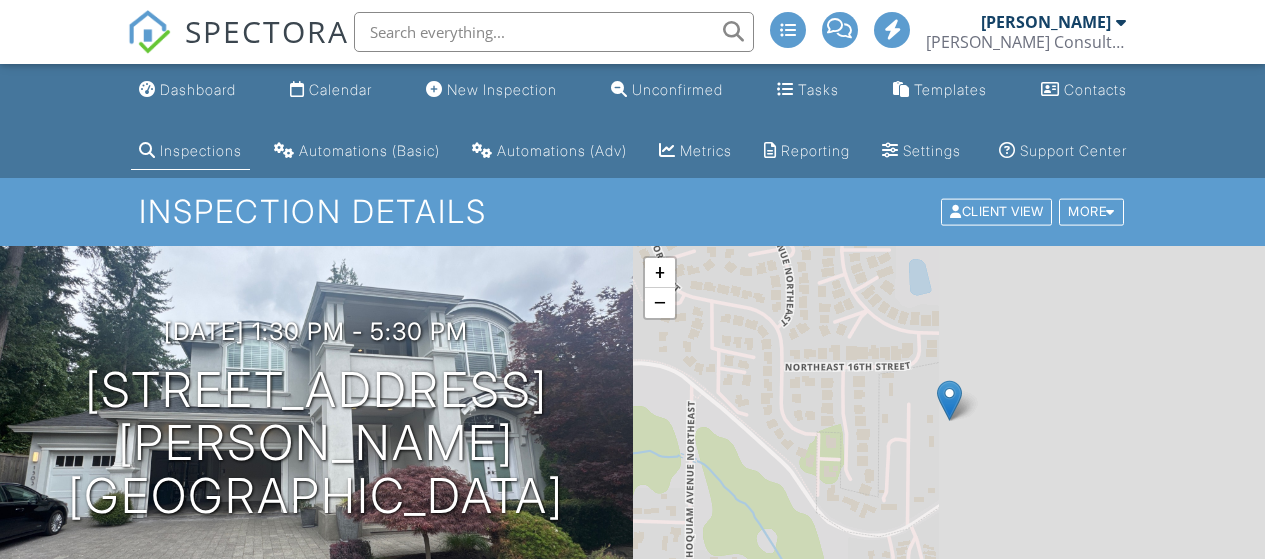 scroll, scrollTop: 0, scrollLeft: 0, axis: both 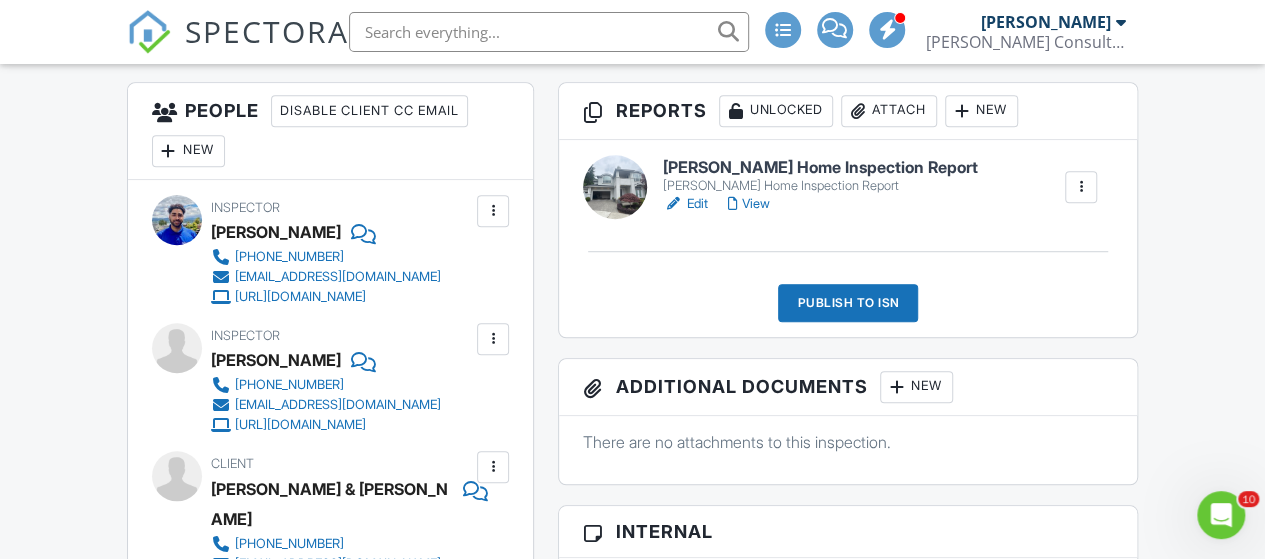 click on "View" at bounding box center (749, 204) 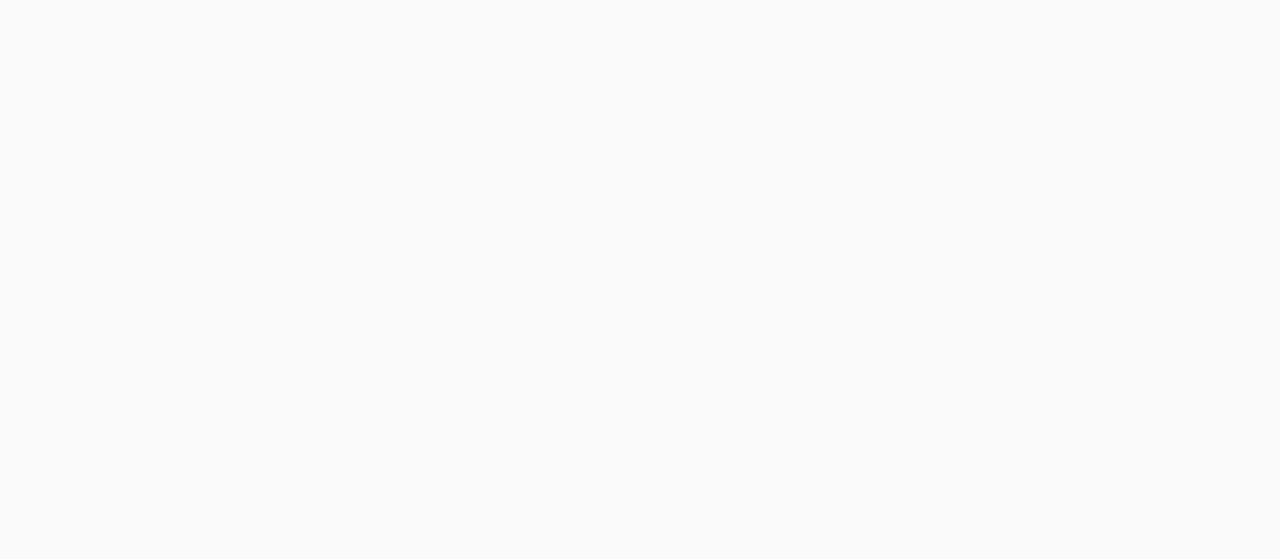 scroll, scrollTop: 0, scrollLeft: 0, axis: both 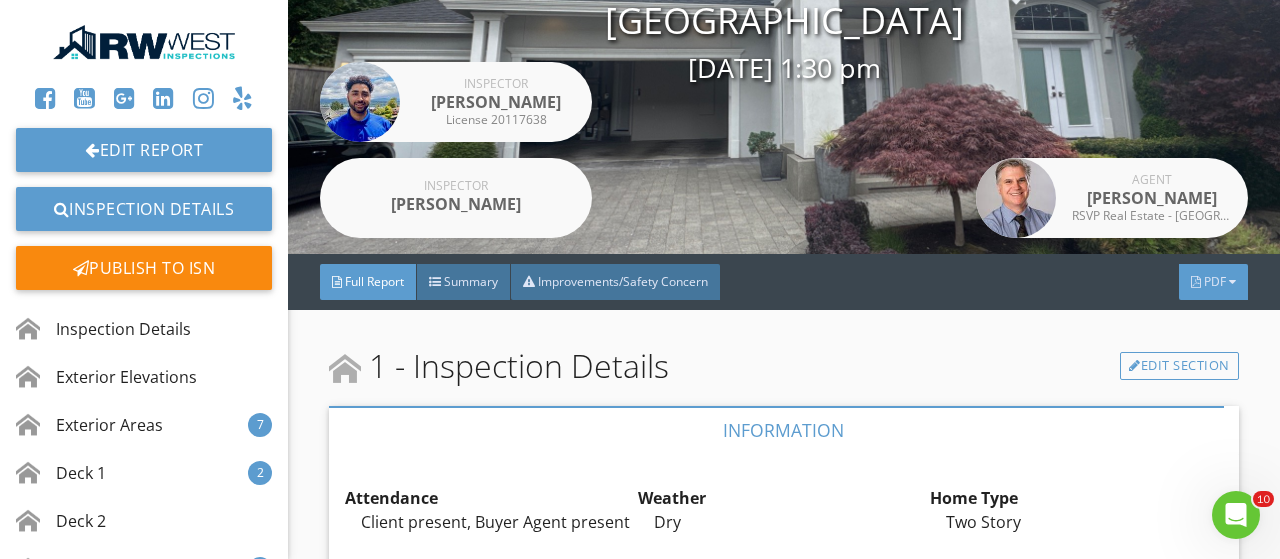 click at bounding box center (1232, 282) 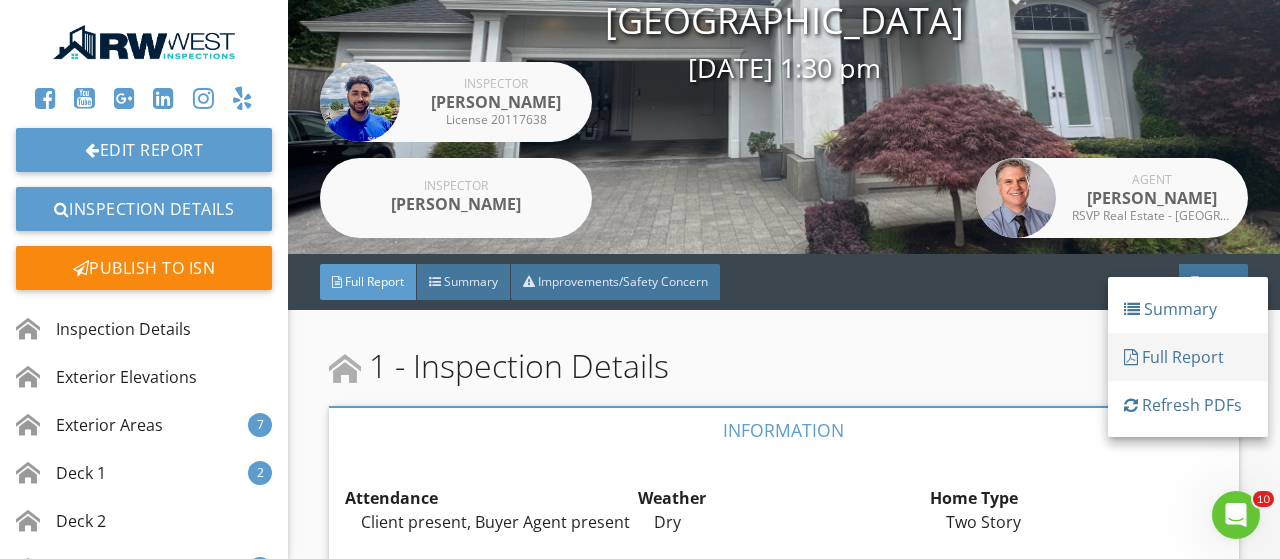 click on "Full Report" at bounding box center (1188, 357) 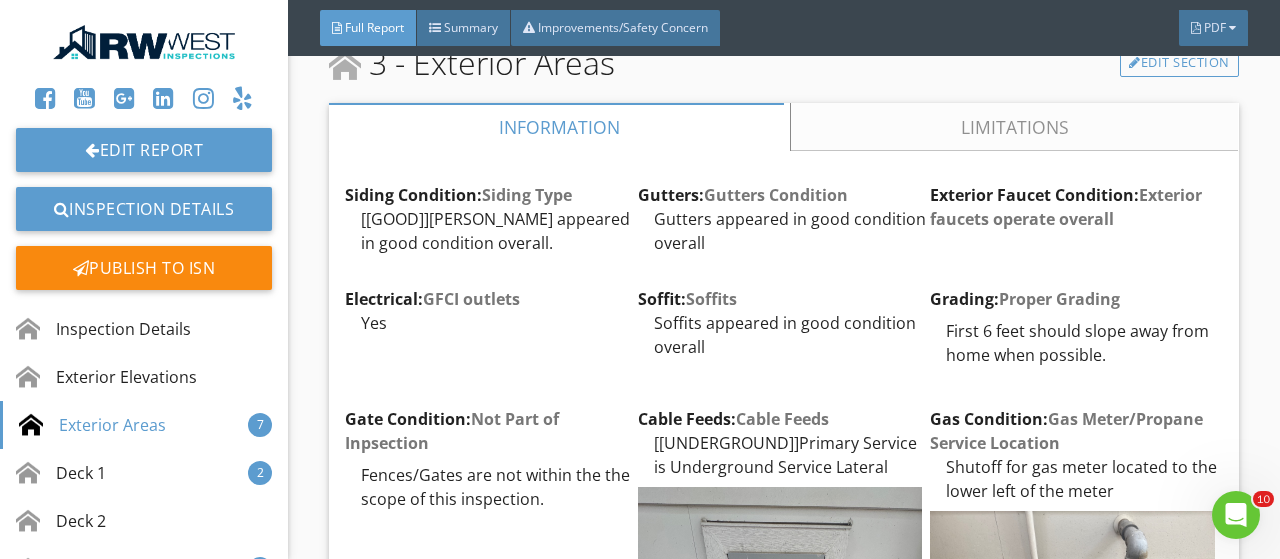 scroll, scrollTop: 2320, scrollLeft: 0, axis: vertical 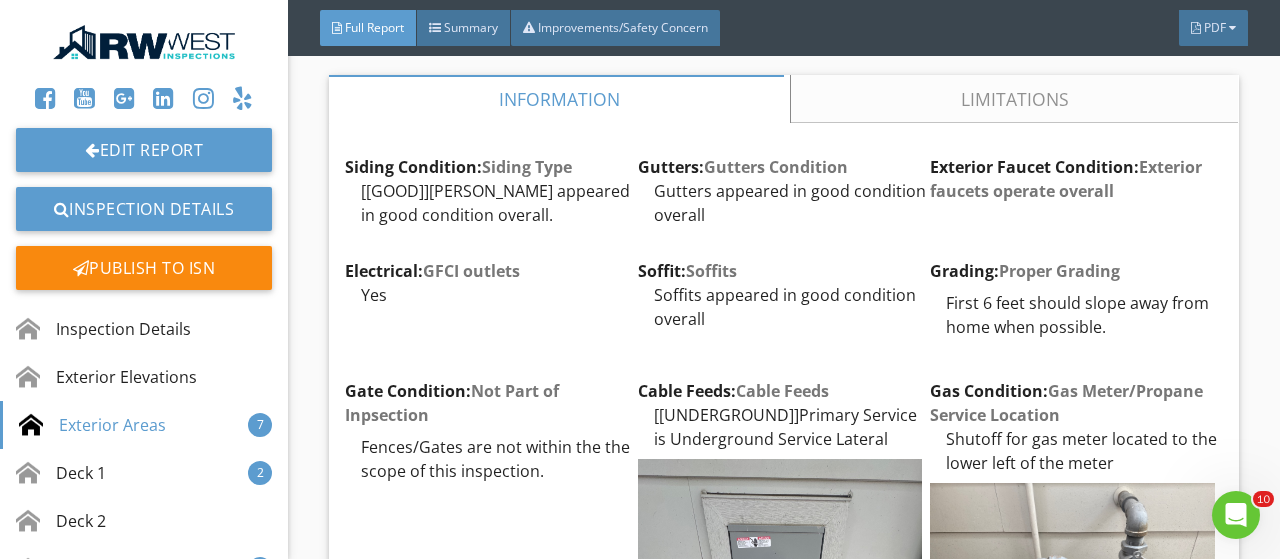 click on "Limitations" at bounding box center [1015, 99] 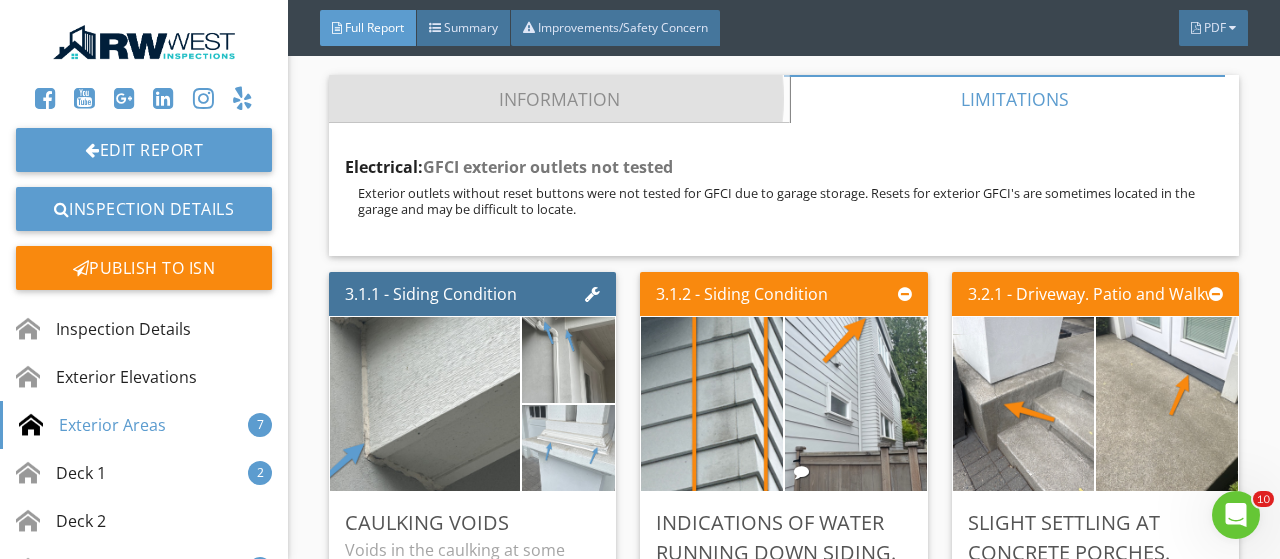 click on "Information" at bounding box center [559, 99] 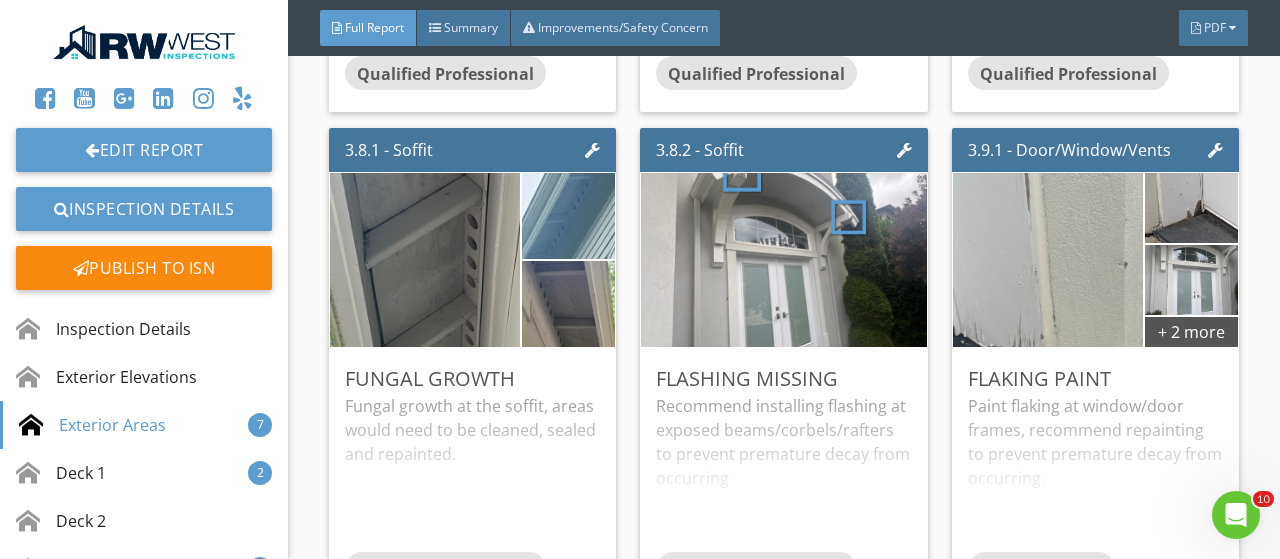 scroll, scrollTop: 5522, scrollLeft: 0, axis: vertical 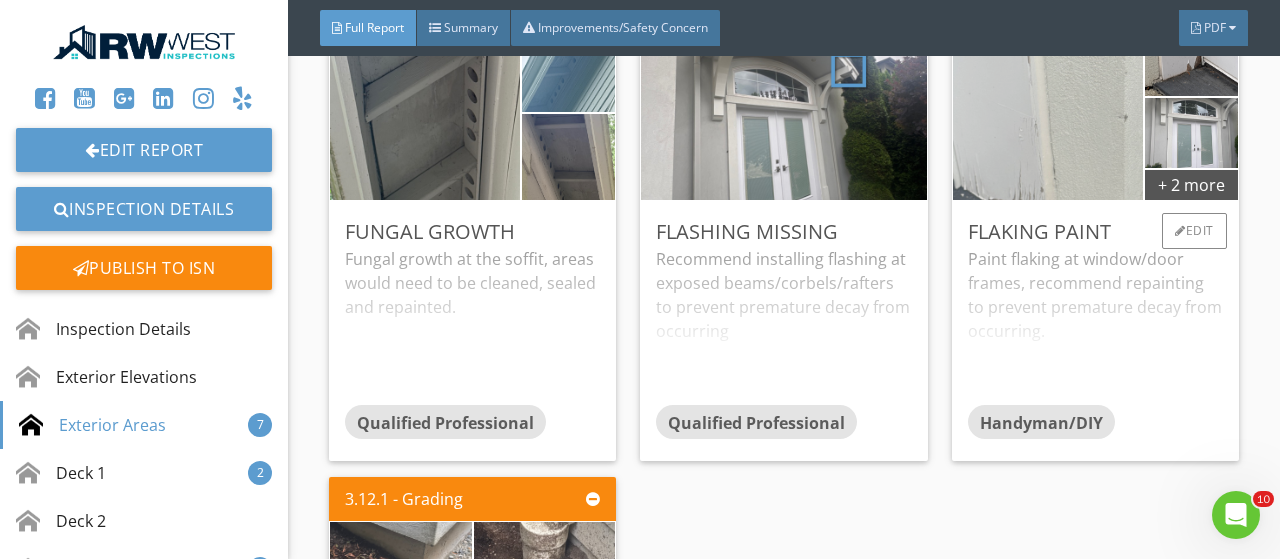 click at bounding box center (1047, 112) 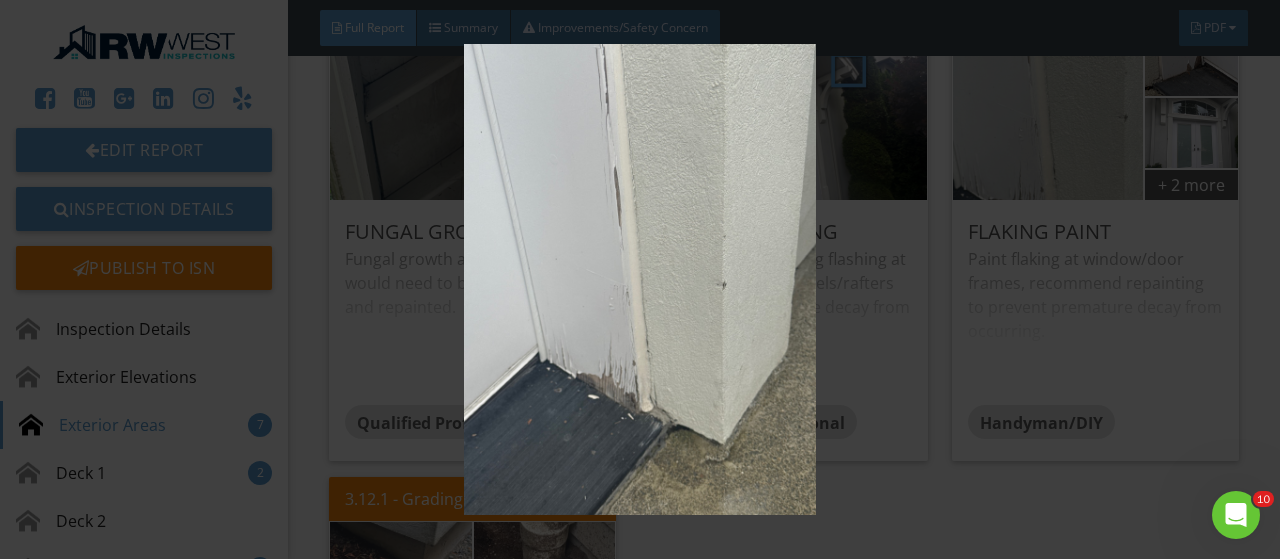 click at bounding box center [639, 279] 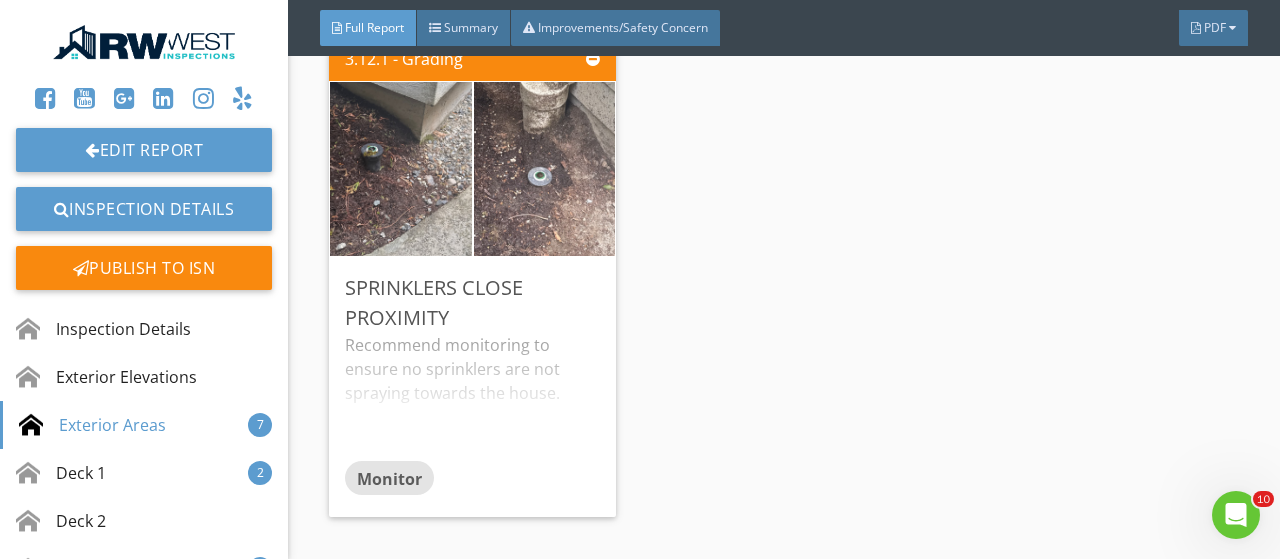 scroll, scrollTop: 5975, scrollLeft: 0, axis: vertical 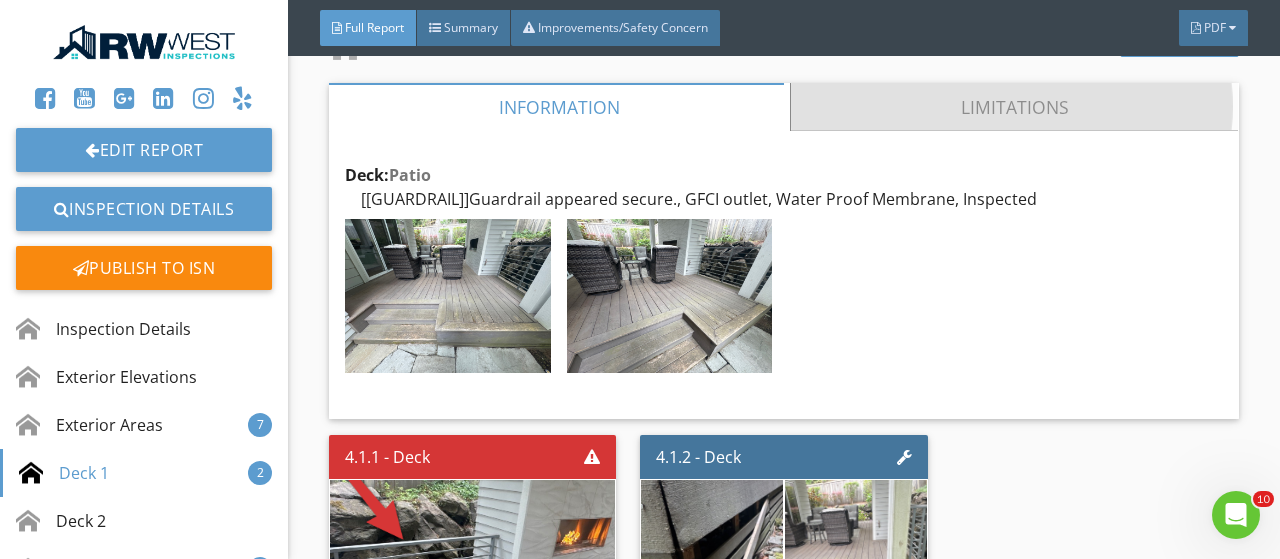 click on "Limitations" at bounding box center [1015, 107] 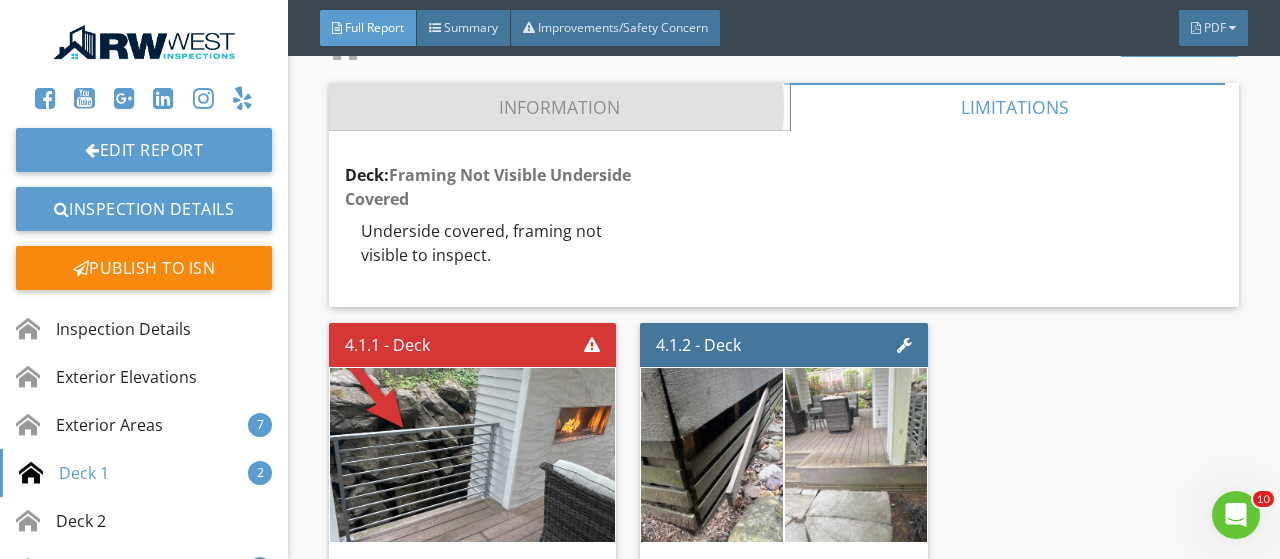 click on "Information" at bounding box center (559, 107) 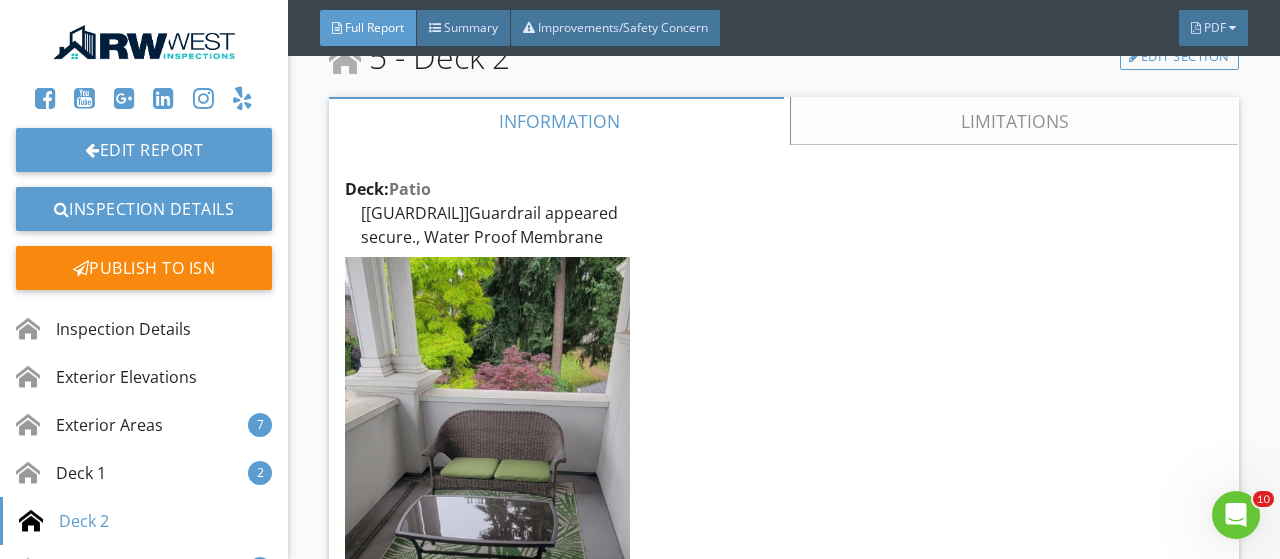 scroll, scrollTop: 7427, scrollLeft: 0, axis: vertical 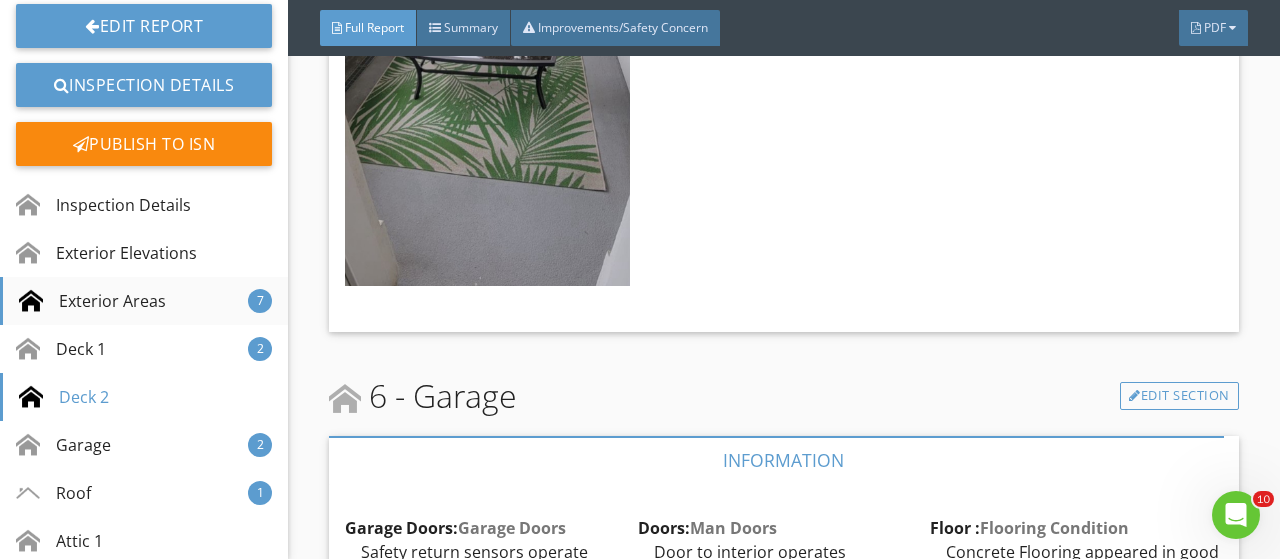 click on "Exterior Areas" at bounding box center [92, 301] 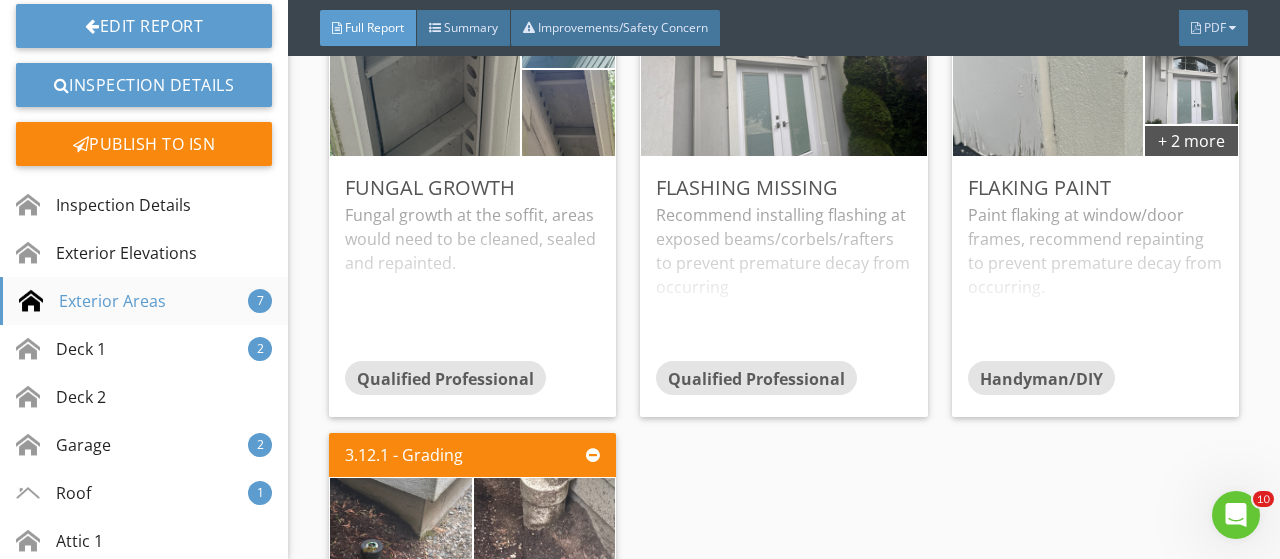 scroll, scrollTop: 2322, scrollLeft: 0, axis: vertical 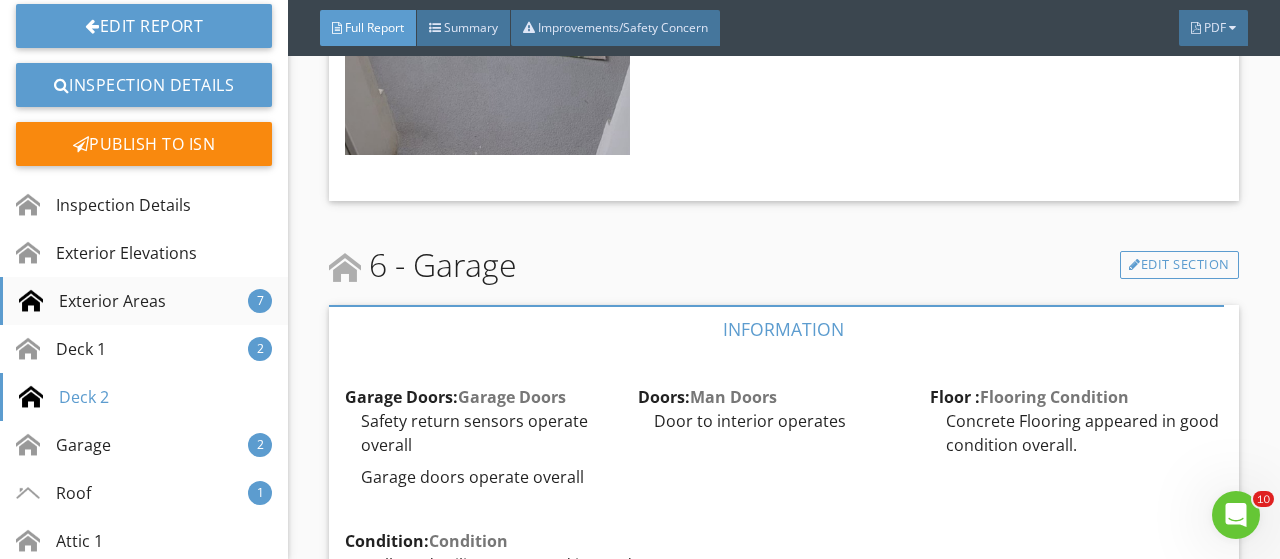 click on "Exterior Areas" at bounding box center [92, 301] 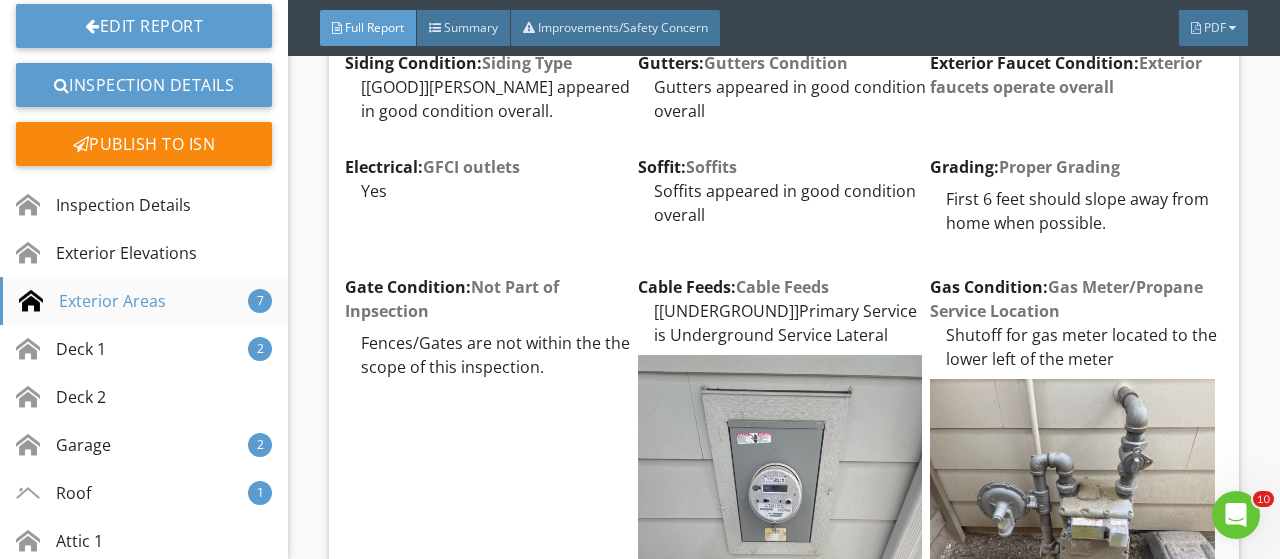 scroll, scrollTop: 2322, scrollLeft: 0, axis: vertical 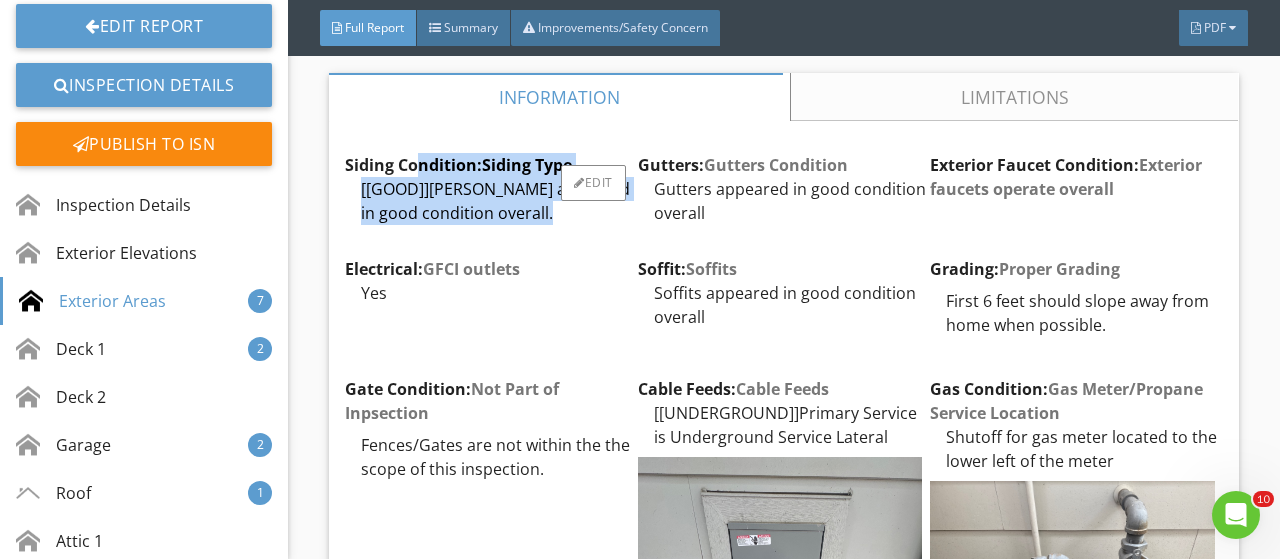 drag, startPoint x: 342, startPoint y: 154, endPoint x: 494, endPoint y: 199, distance: 158.52129 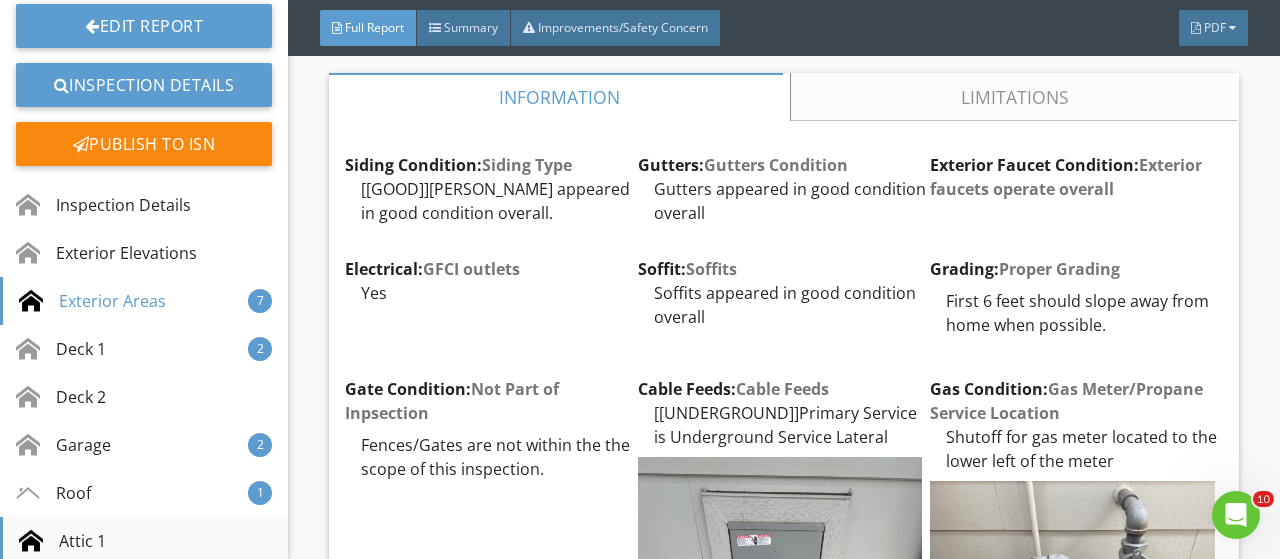 click on "Attic 1" at bounding box center (62, 541) 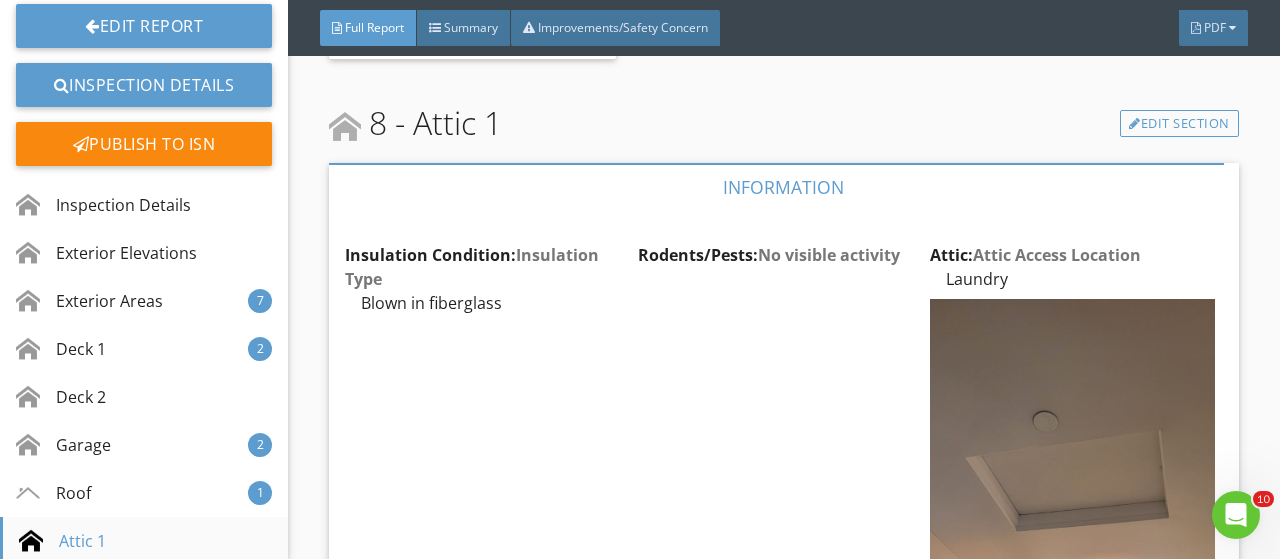 scroll, scrollTop: 11094, scrollLeft: 0, axis: vertical 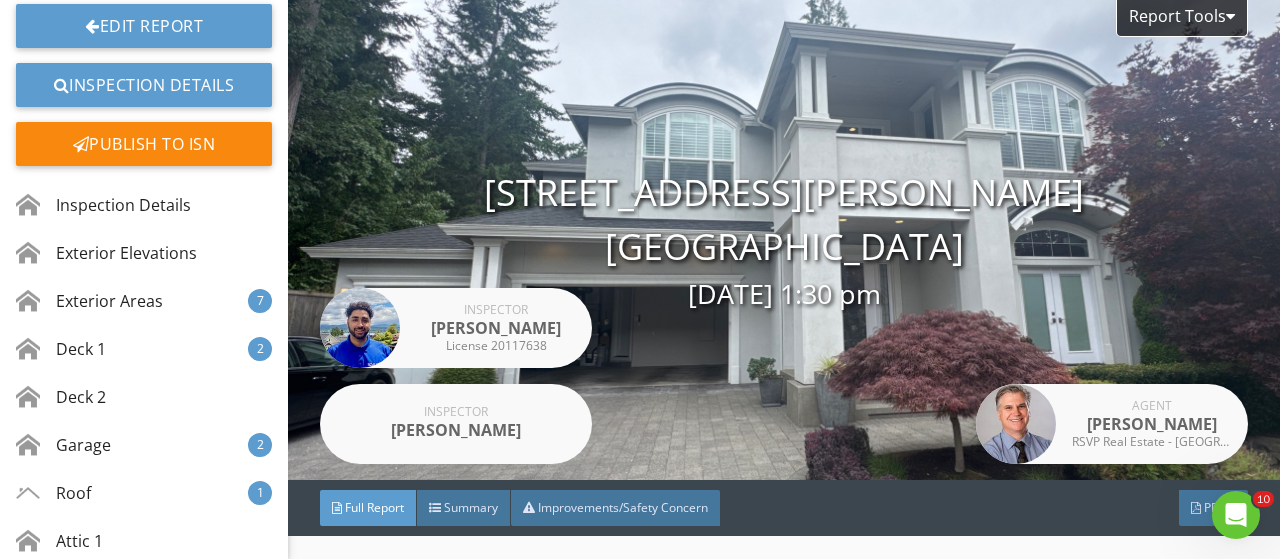 click on "1503 Lyons Ave NE
Renton, WA 98059
07/09/2025  1:30 pm" at bounding box center (784, 240) 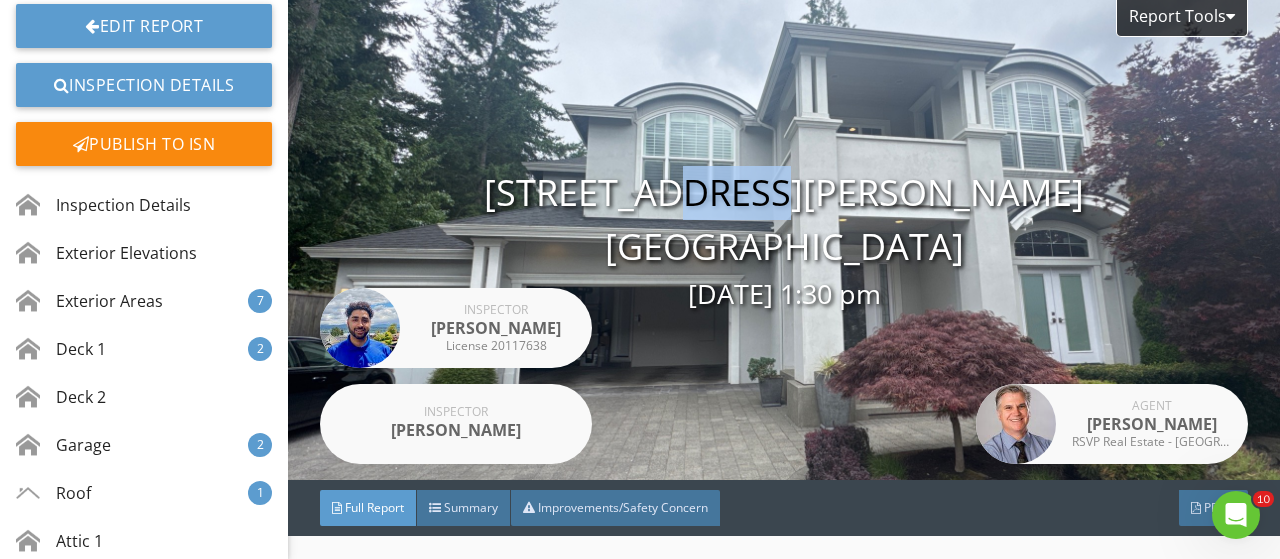 click on "1503 Lyons Ave NE
Renton, WA 98059
07/09/2025  1:30 pm" at bounding box center (784, 240) 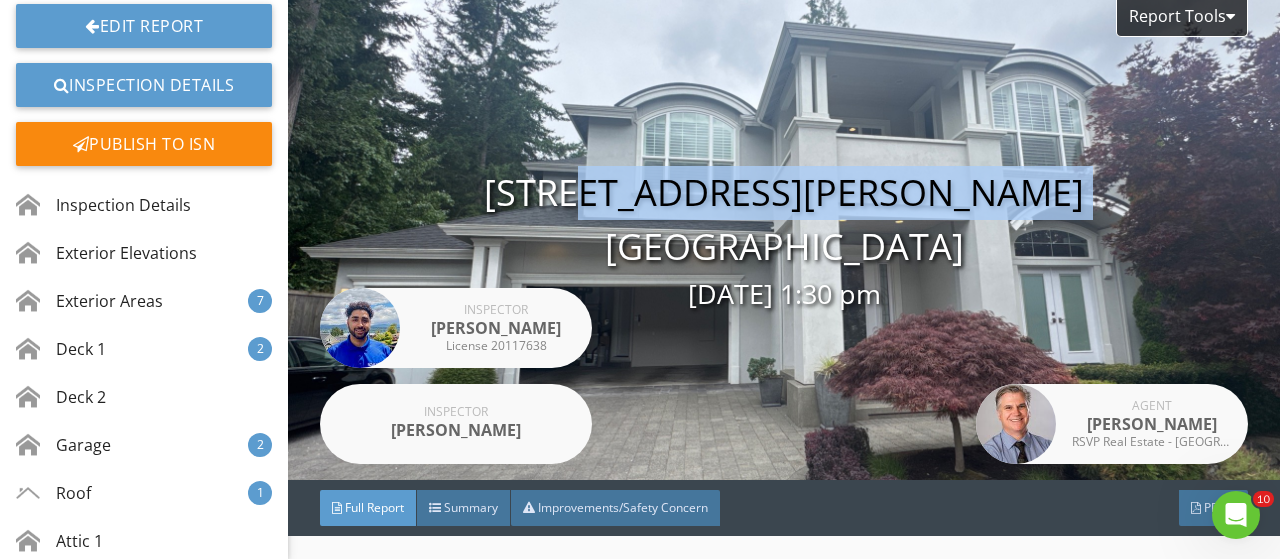 click on "1503 Lyons Ave NE
Renton, WA 98059
07/09/2025  1:30 pm" at bounding box center (784, 240) 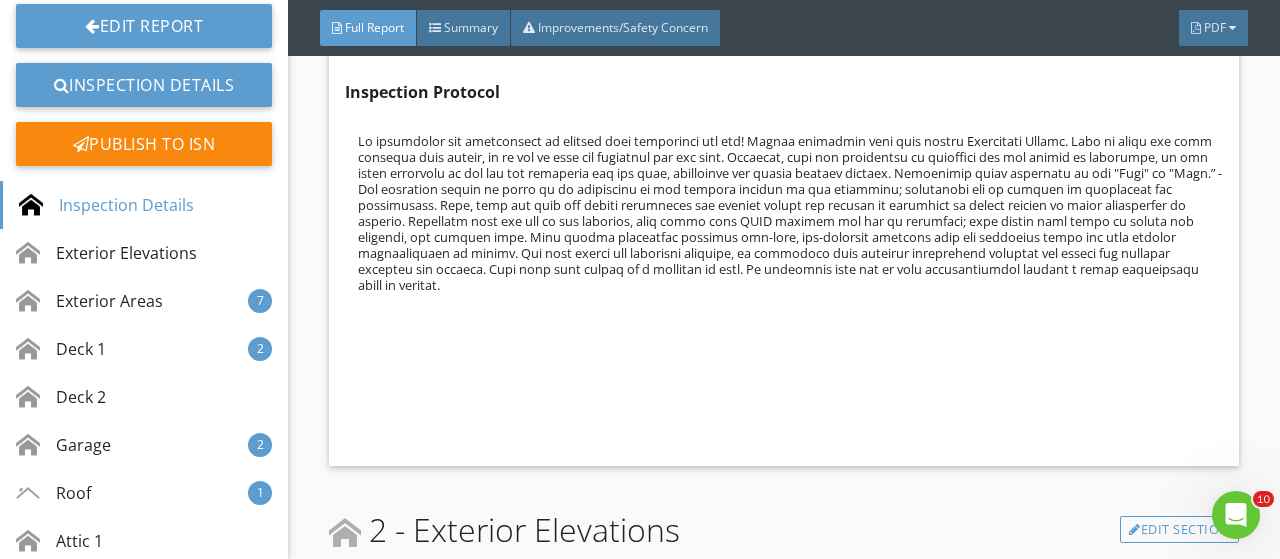 scroll, scrollTop: 1428, scrollLeft: 0, axis: vertical 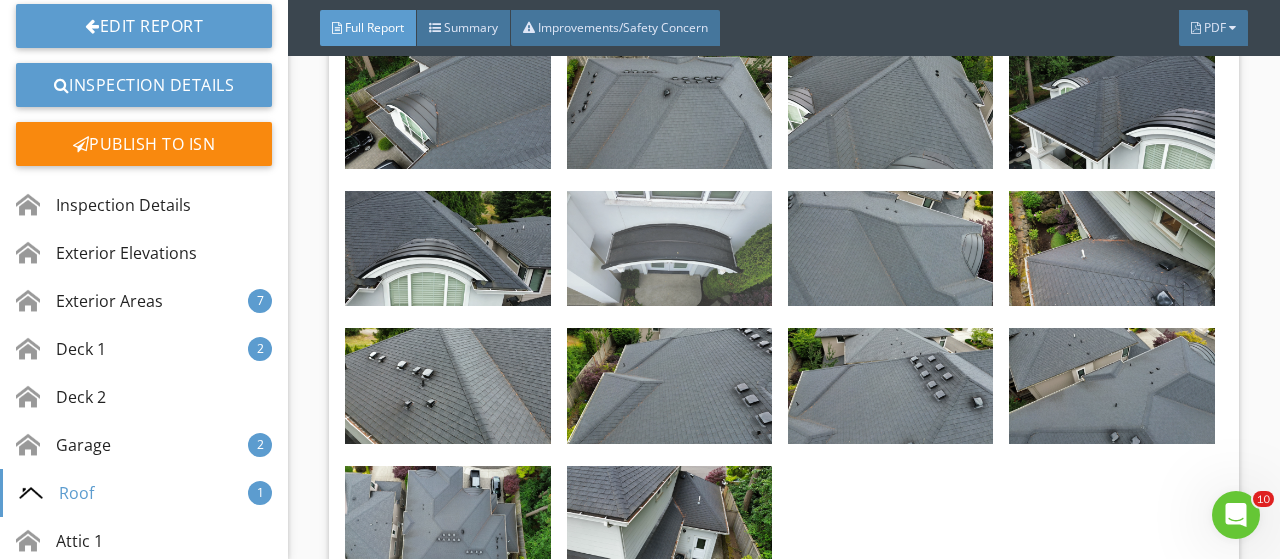 click at bounding box center (669, 249) 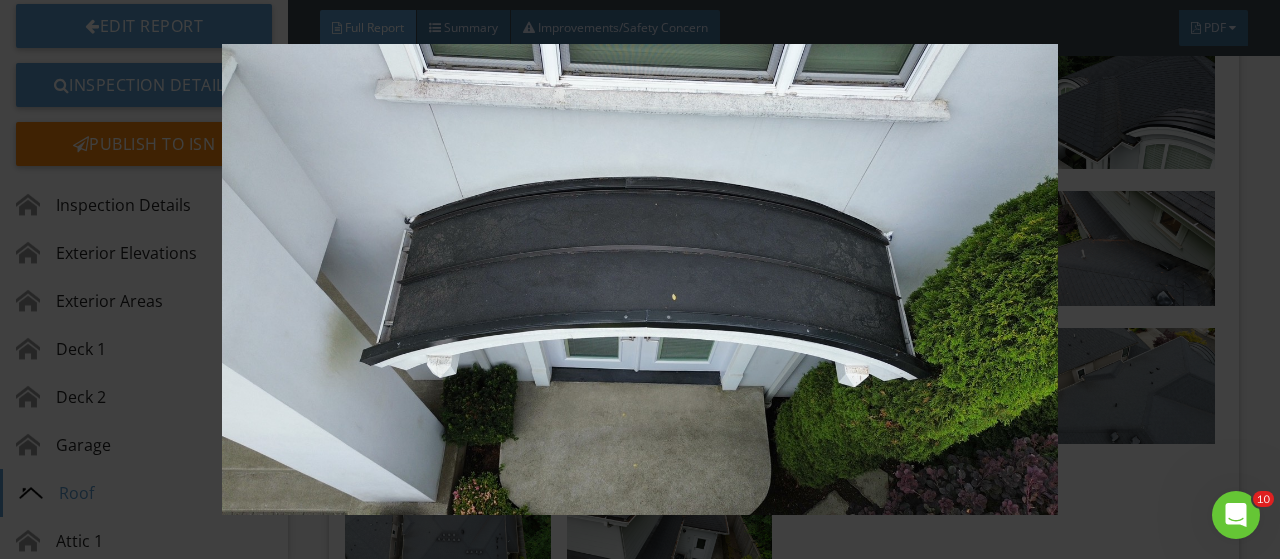 click at bounding box center (639, 279) 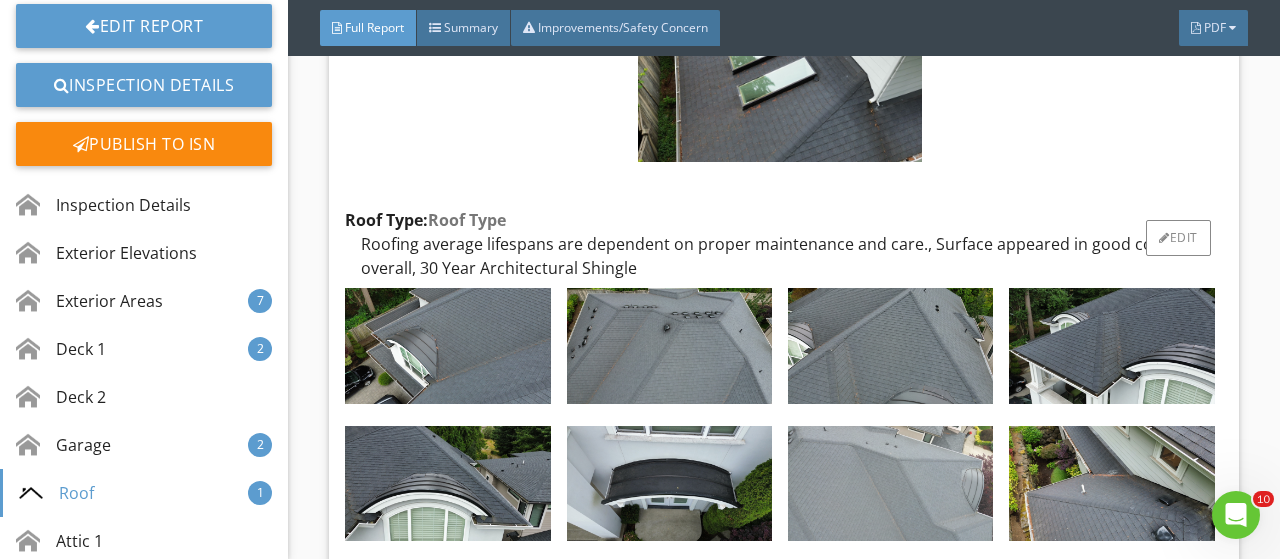 scroll, scrollTop: 9757, scrollLeft: 0, axis: vertical 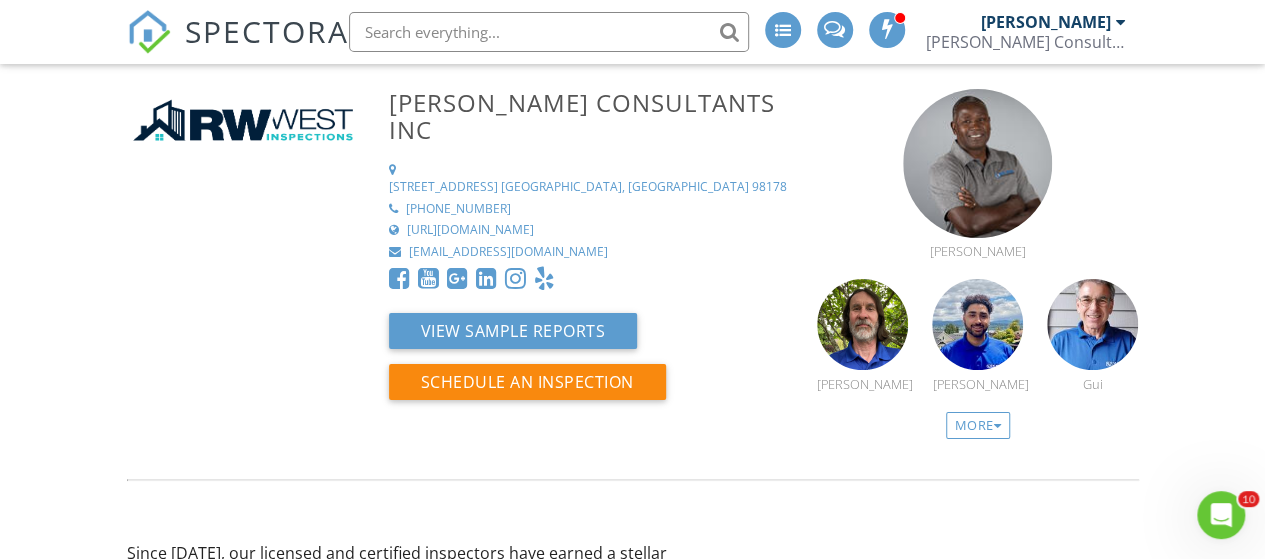 click on "SPECTORA" at bounding box center [267, 31] 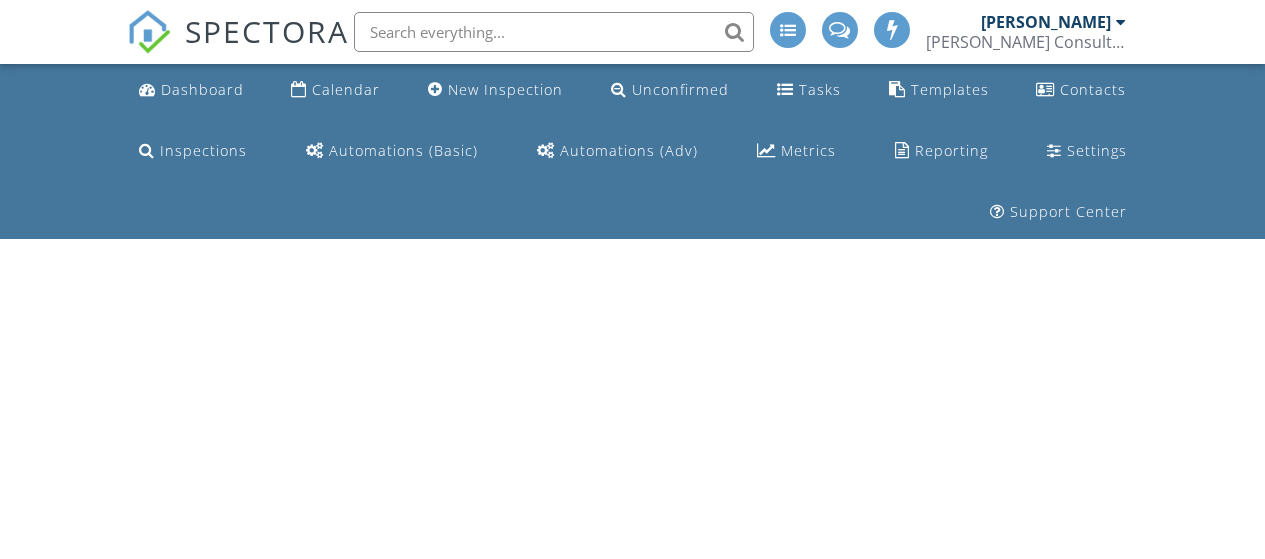 scroll, scrollTop: 0, scrollLeft: 0, axis: both 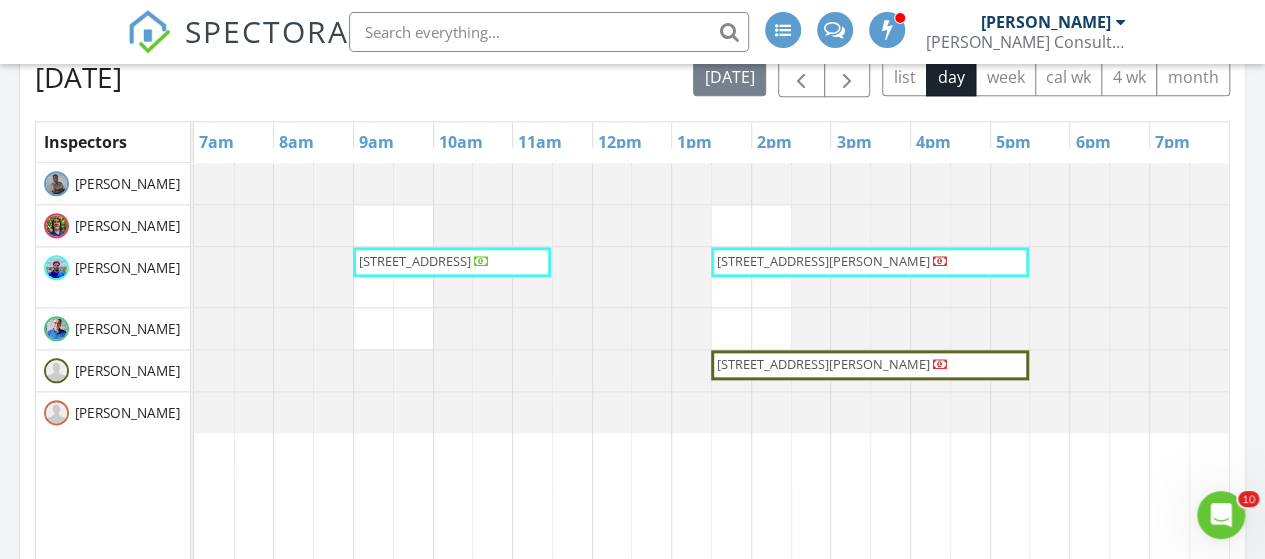 click on "[STREET_ADDRESS][PERSON_NAME]" at bounding box center [823, 261] 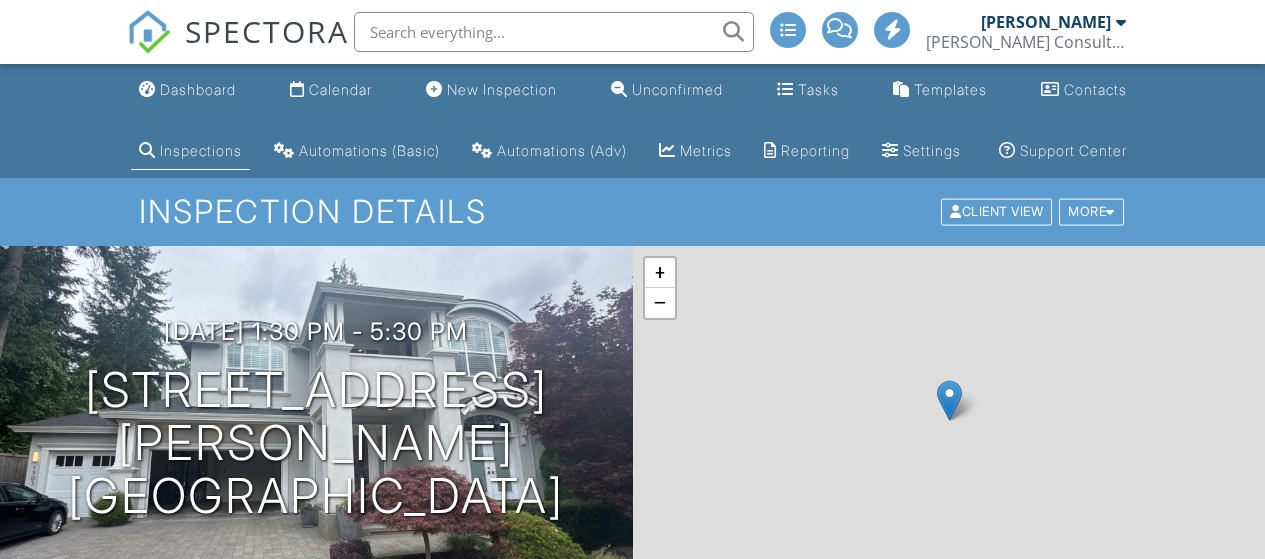 scroll, scrollTop: 0, scrollLeft: 0, axis: both 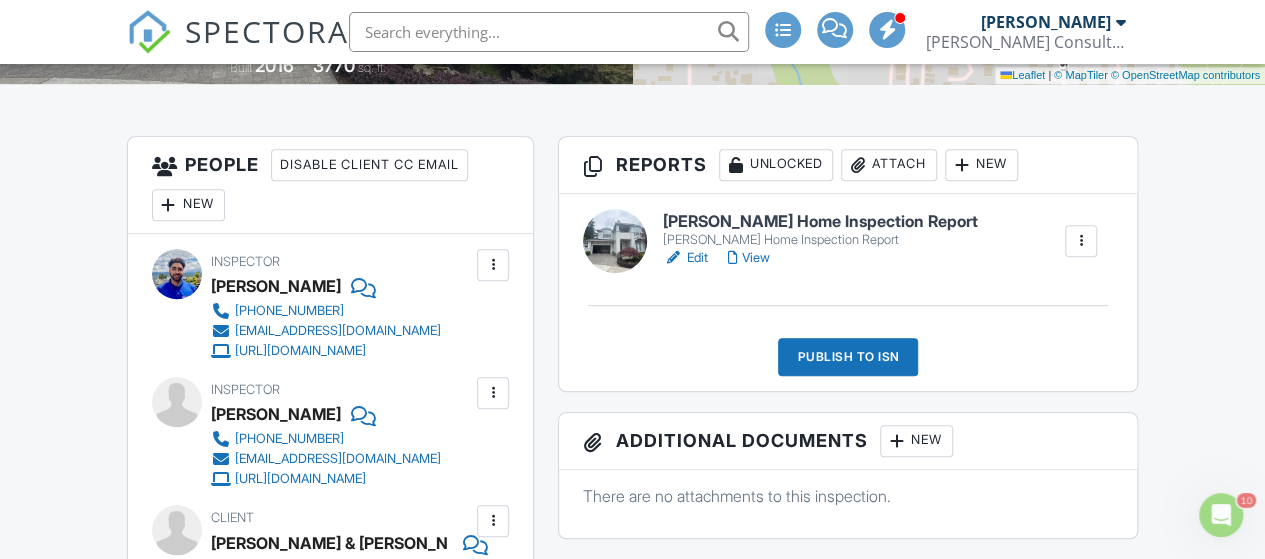 click on "View" at bounding box center (749, 258) 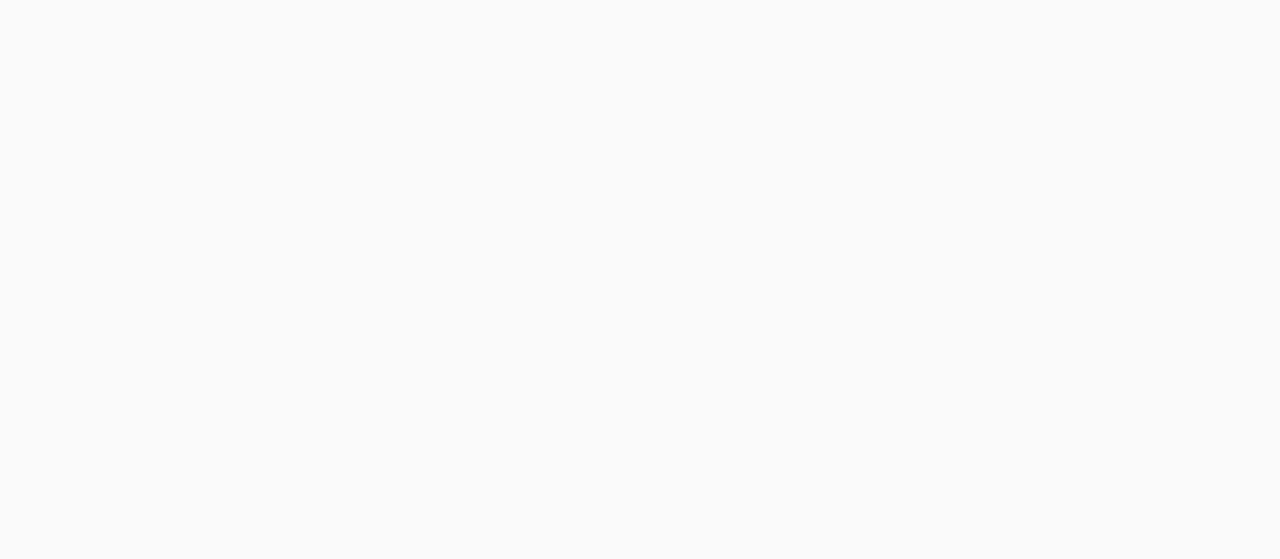 scroll, scrollTop: 0, scrollLeft: 0, axis: both 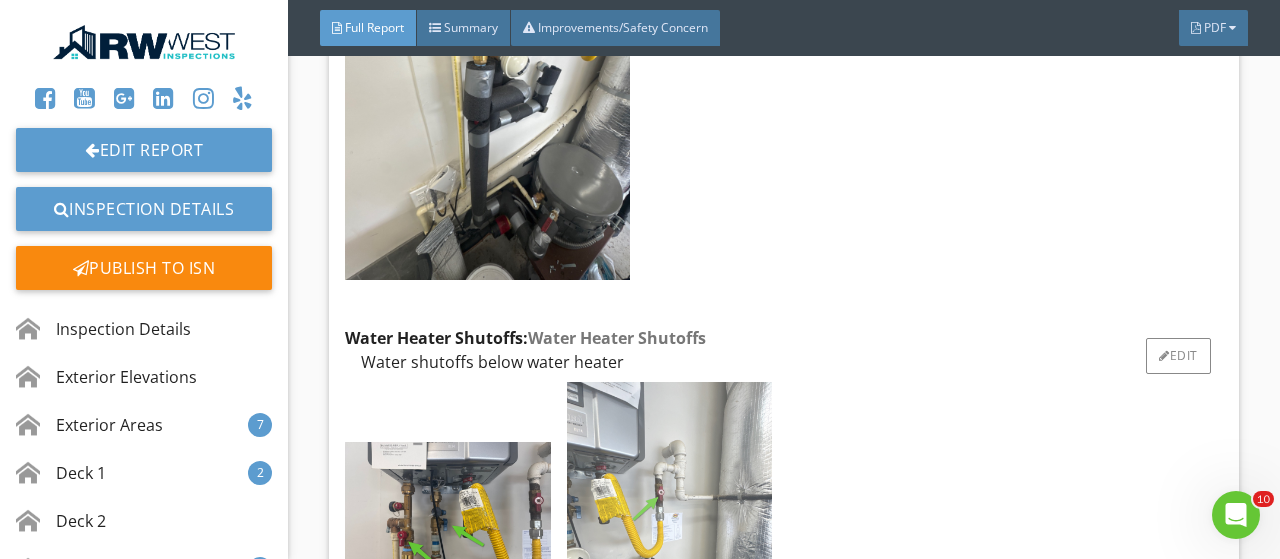 click at bounding box center (669, 519) 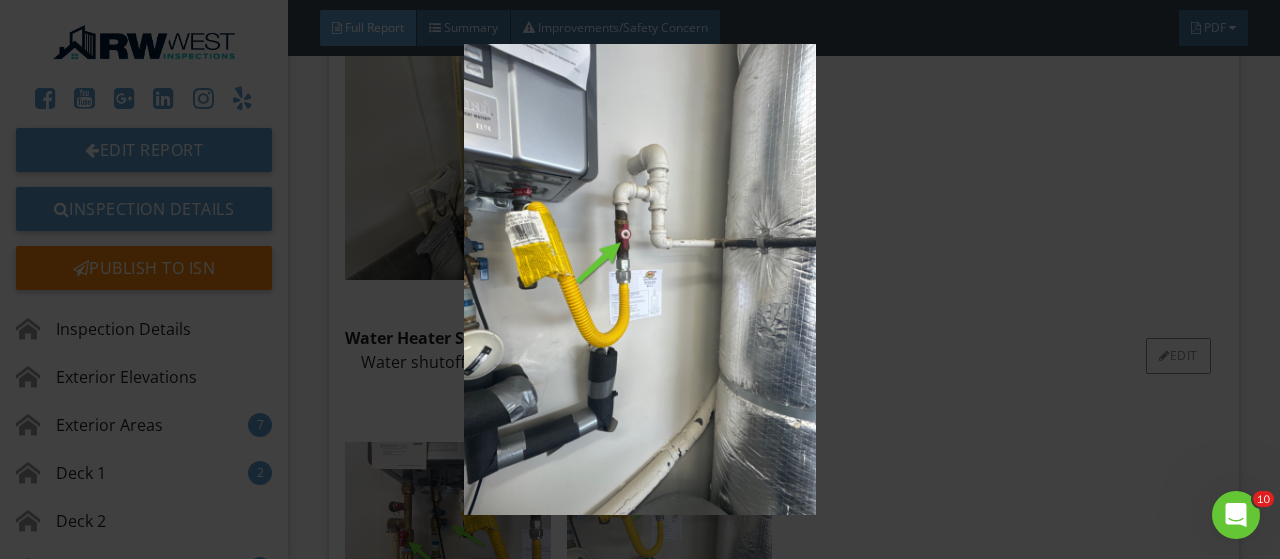 click at bounding box center (639, 279) 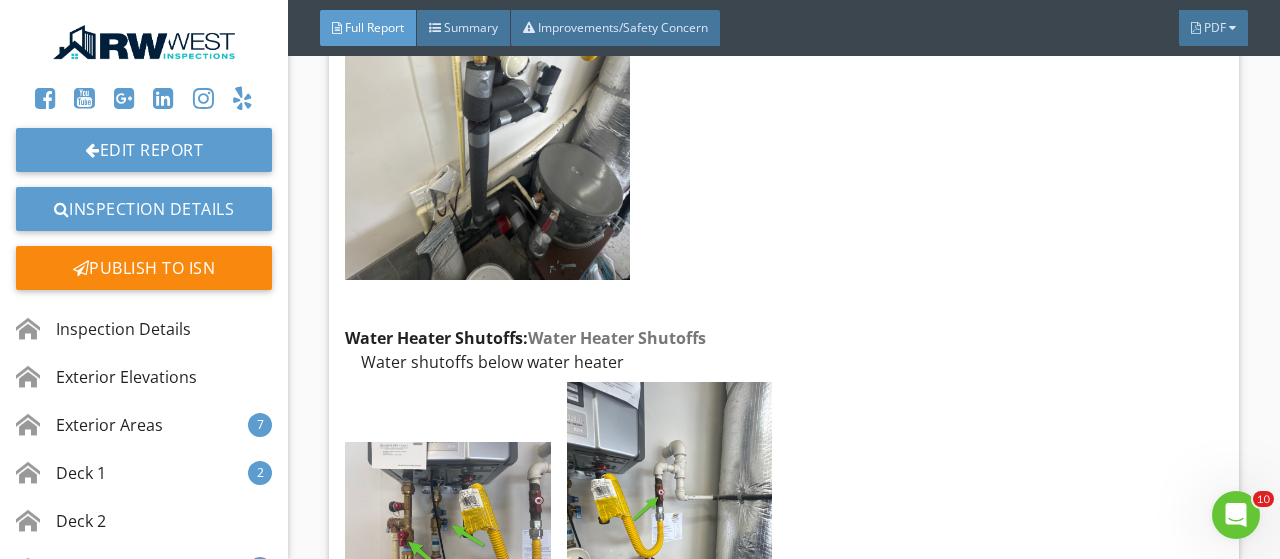 scroll, scrollTop: 46694, scrollLeft: 0, axis: vertical 